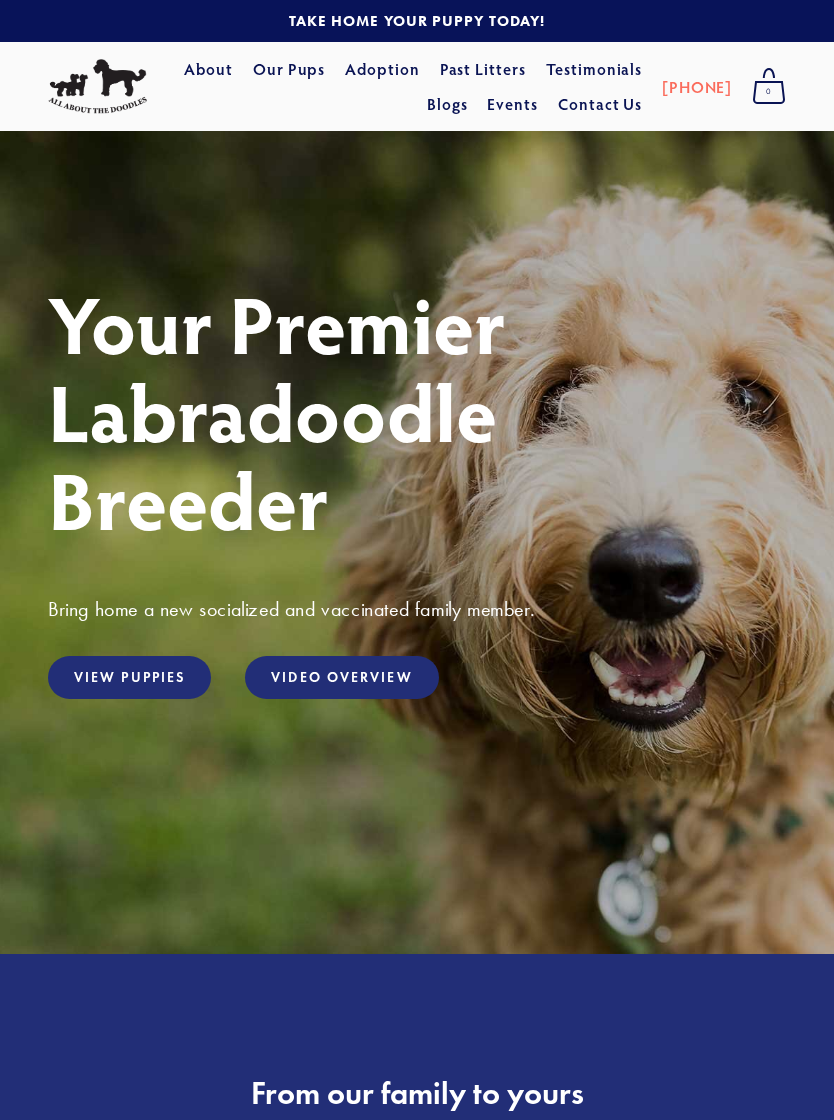 scroll, scrollTop: 0, scrollLeft: 0, axis: both 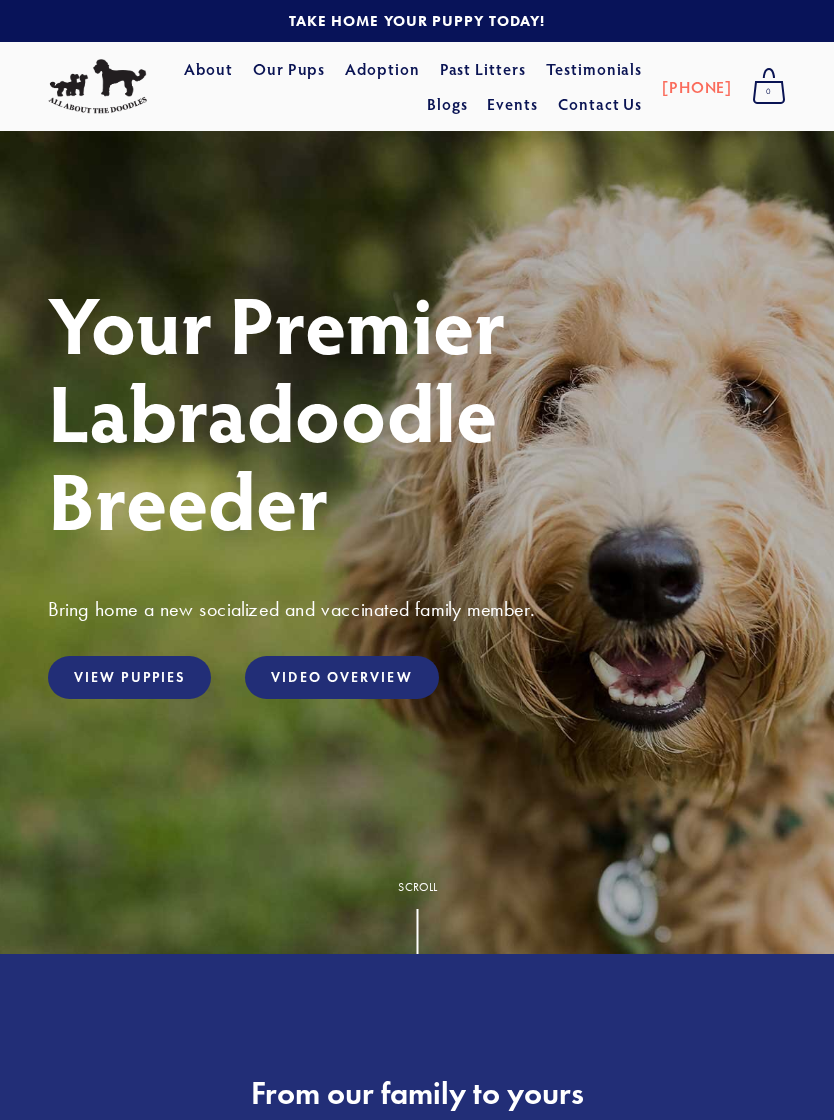 click on "View Puppies" at bounding box center (129, 677) 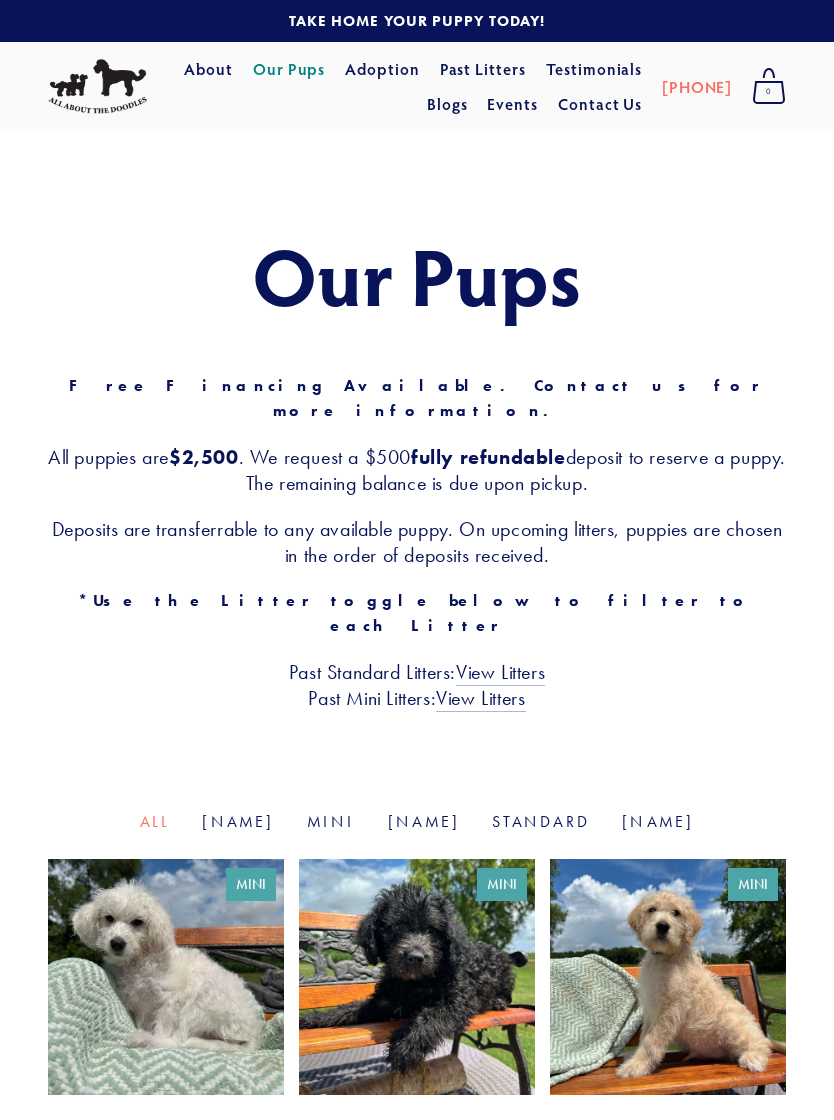 scroll, scrollTop: 0, scrollLeft: 0, axis: both 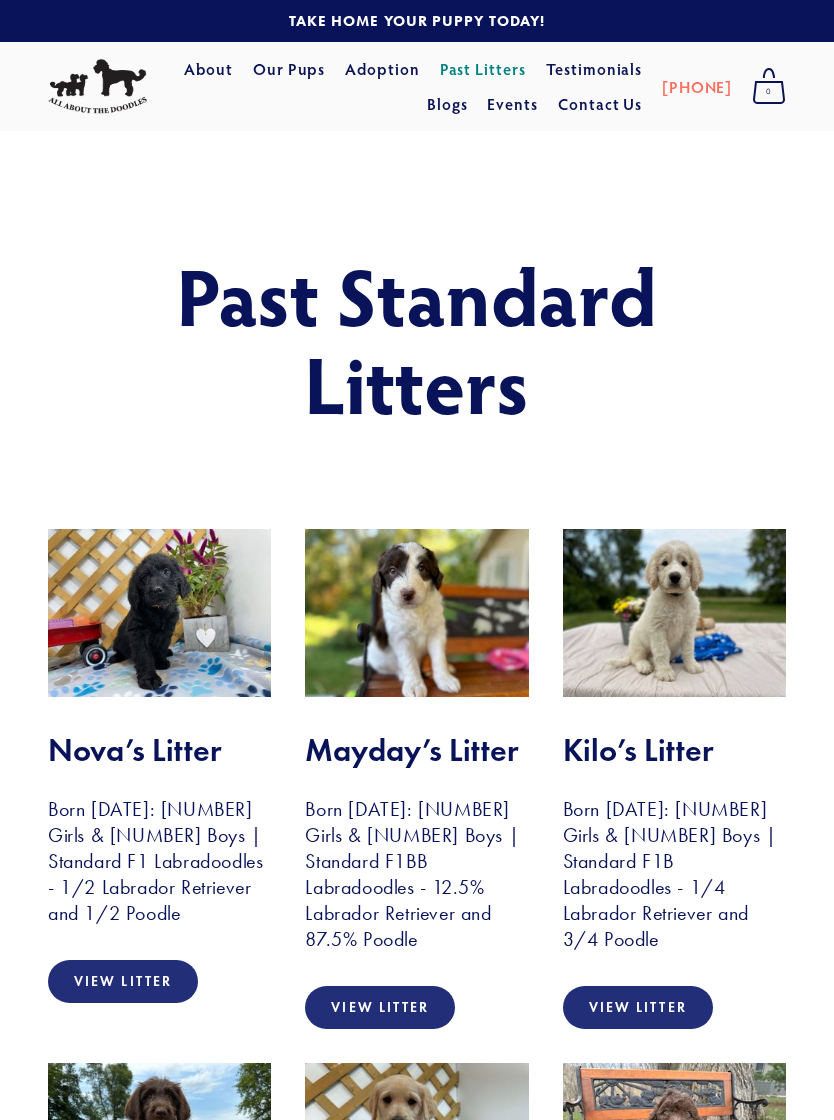 click on "View Litter" at bounding box center (123, 981) 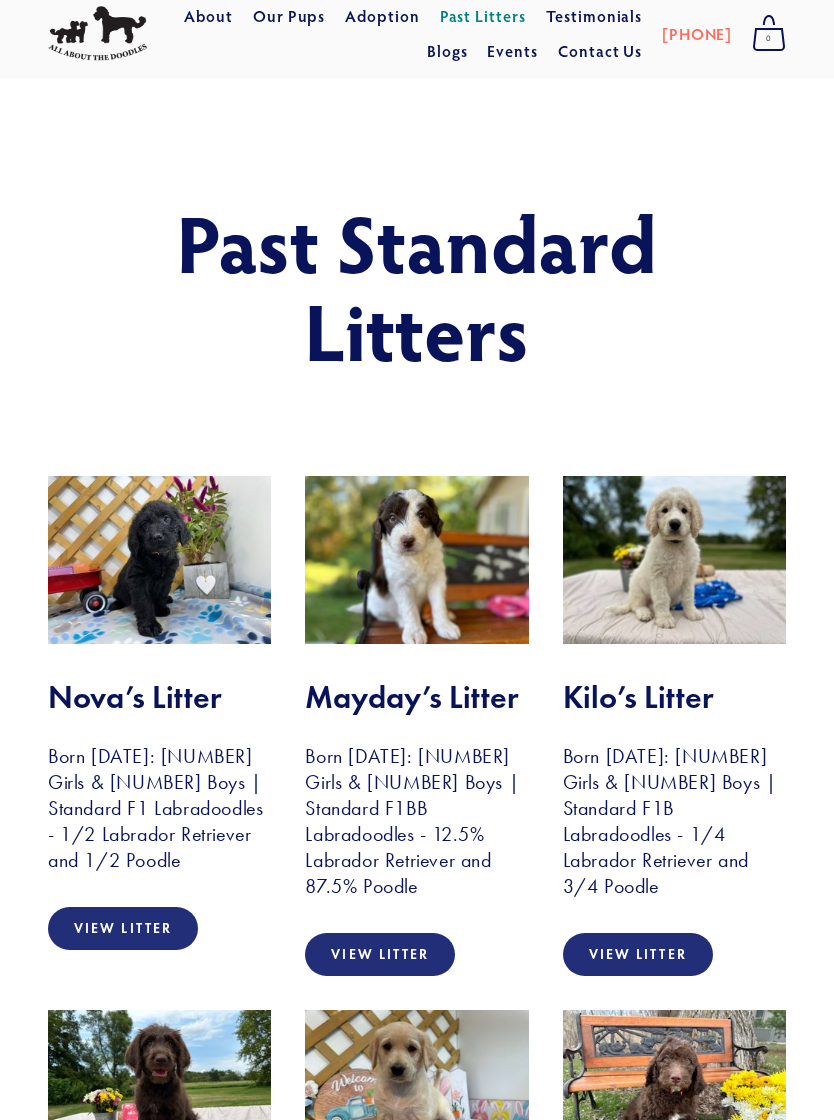scroll, scrollTop: 0, scrollLeft: 0, axis: both 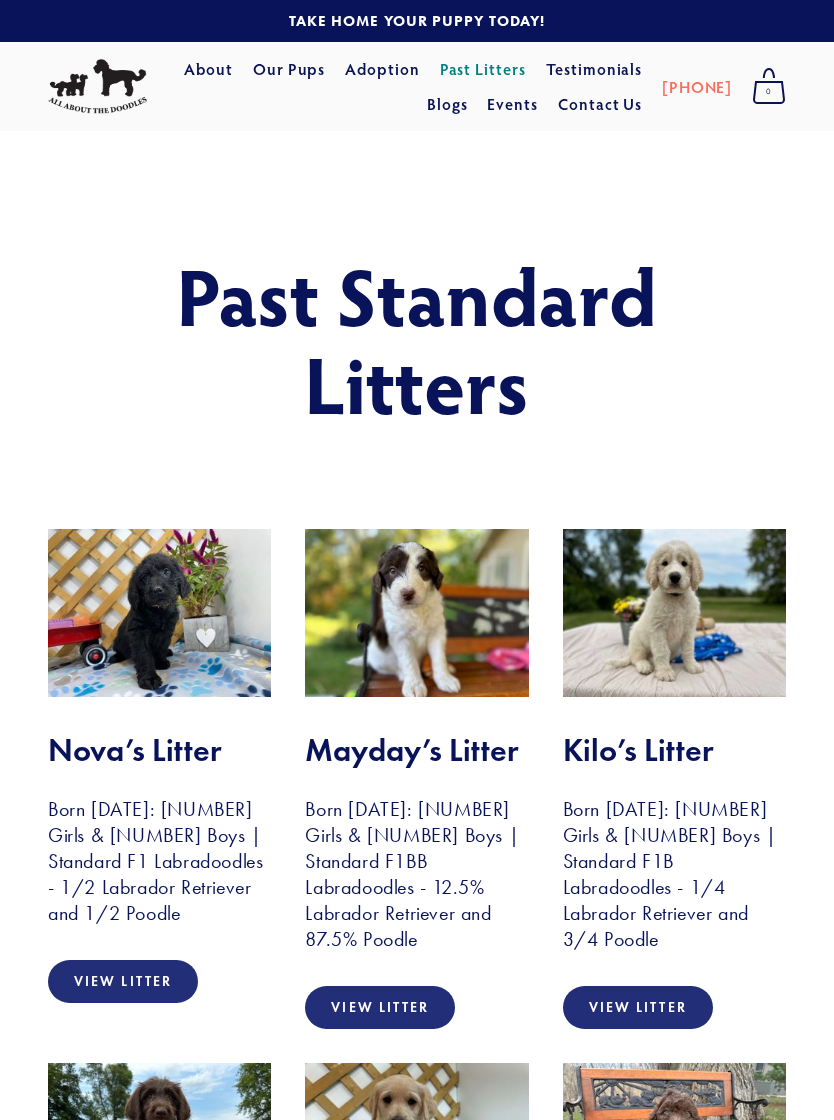 click on "Our Pups" at bounding box center (289, 69) 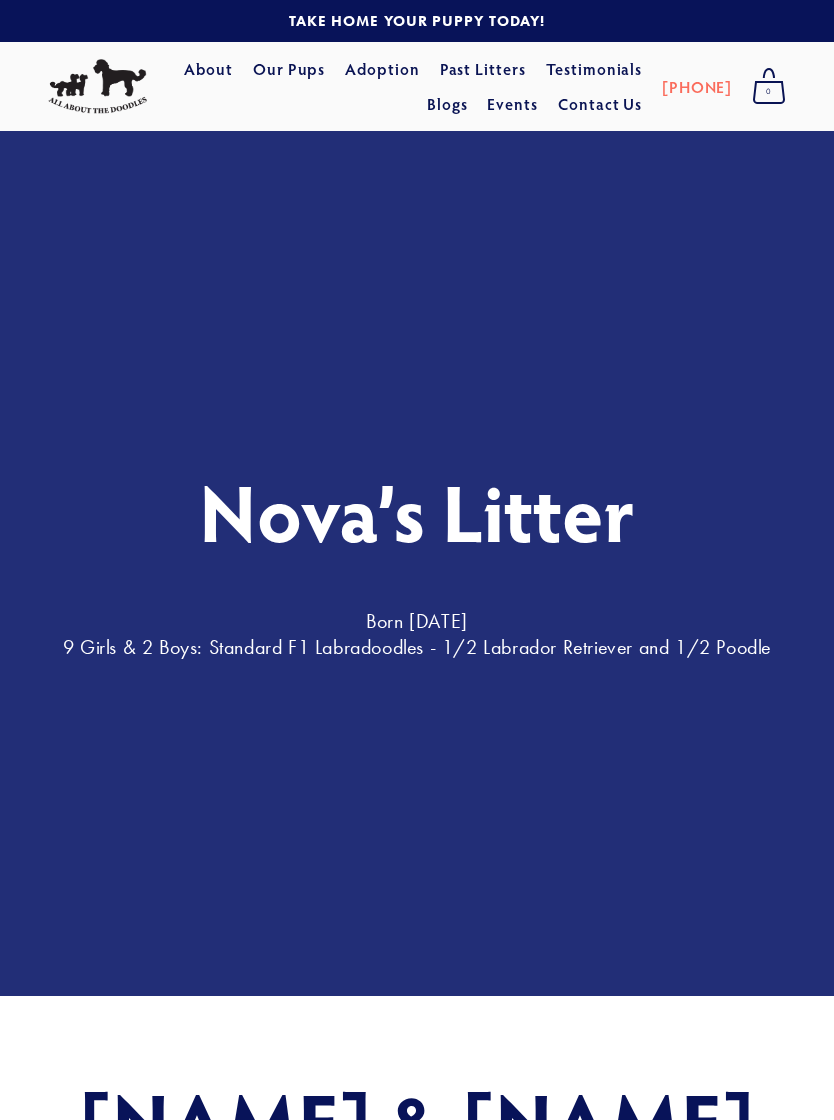 scroll, scrollTop: 0, scrollLeft: 0, axis: both 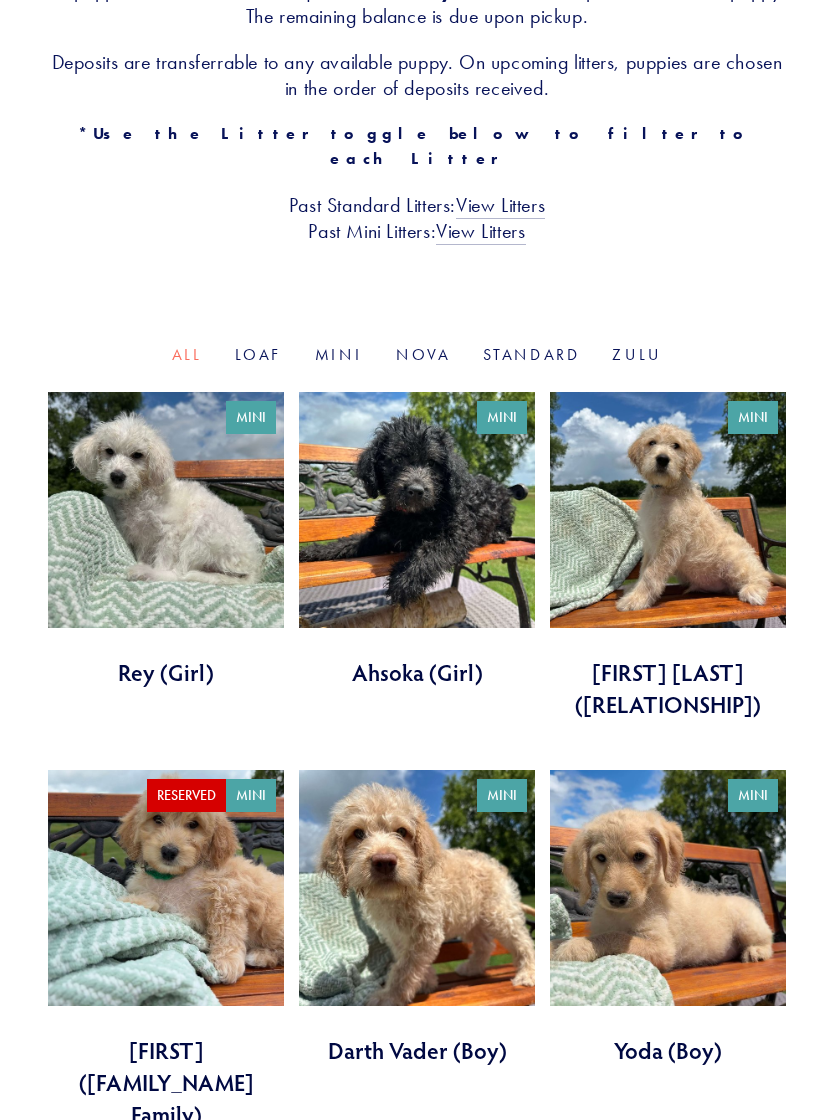 click at bounding box center [668, 557] 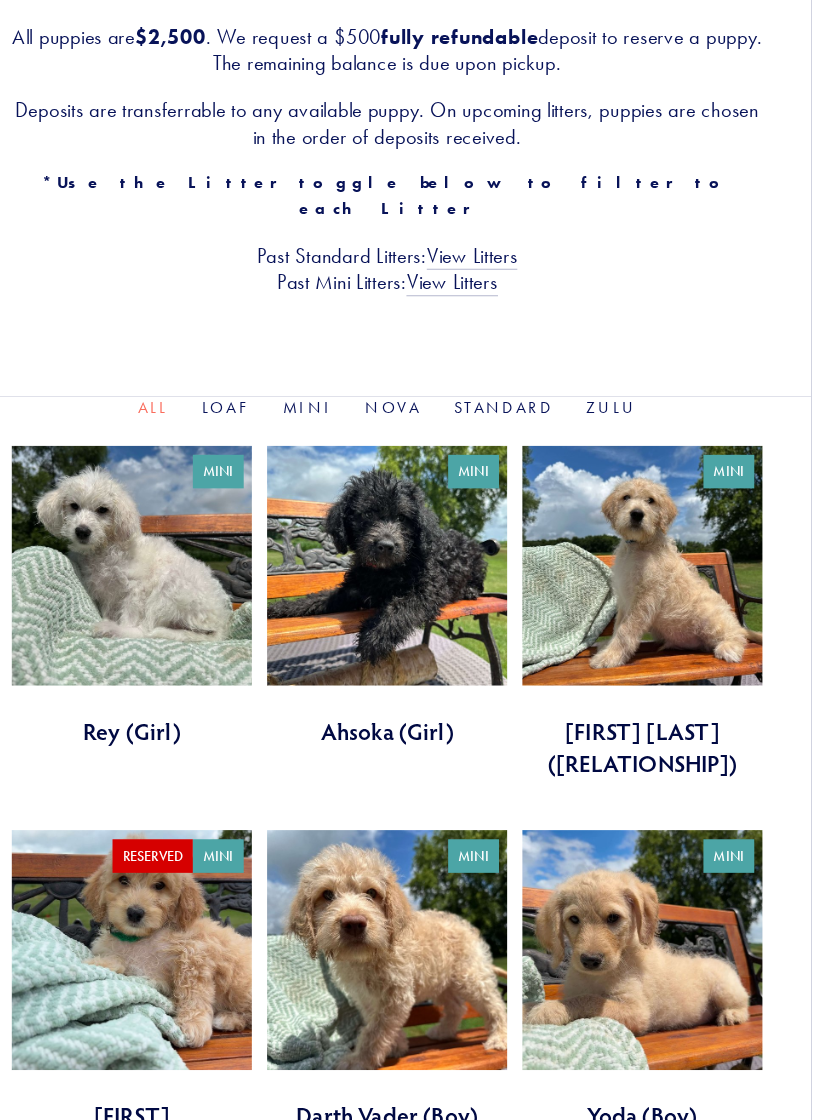 scroll, scrollTop: 430, scrollLeft: 0, axis: vertical 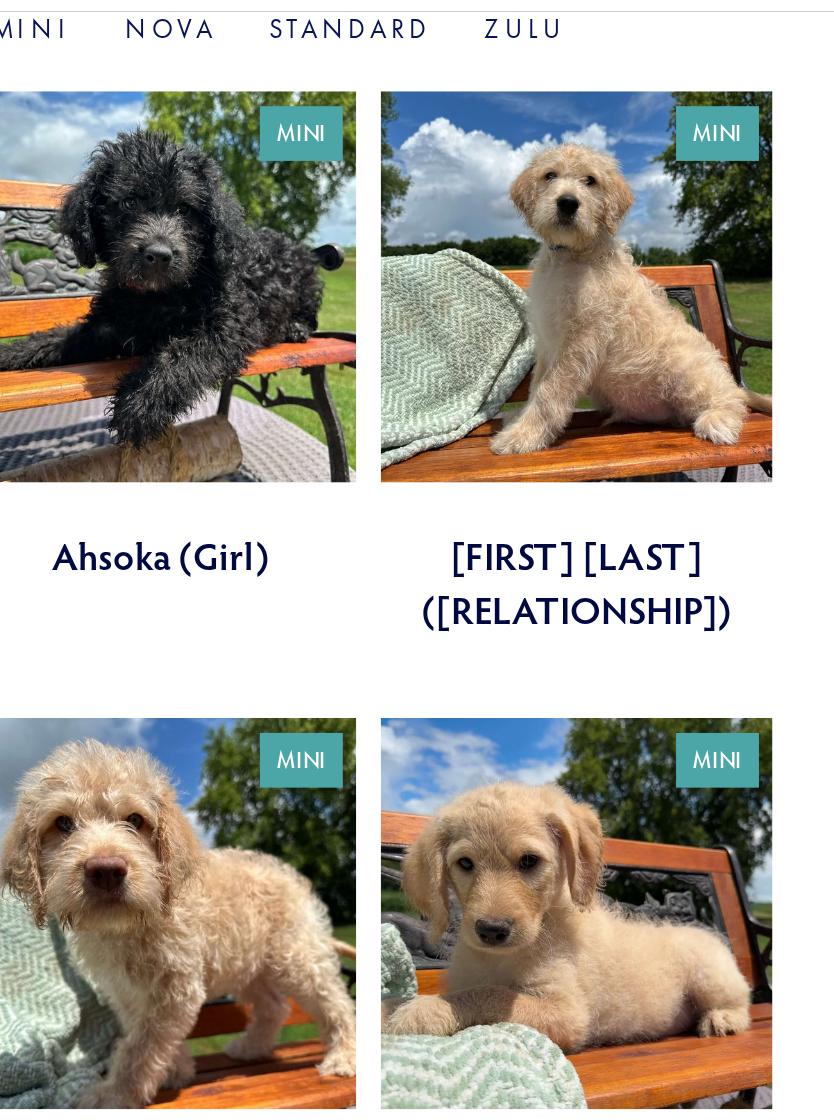 click at bounding box center (668, 955) 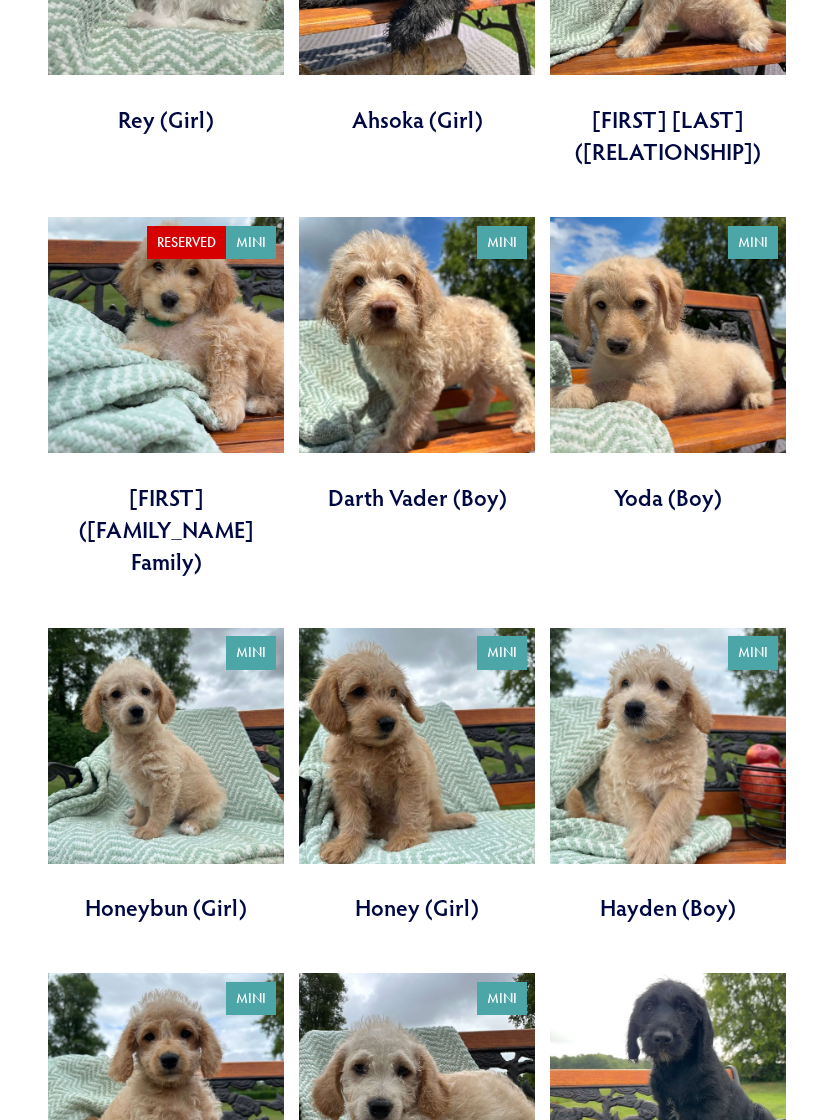 scroll, scrollTop: 1018, scrollLeft: 0, axis: vertical 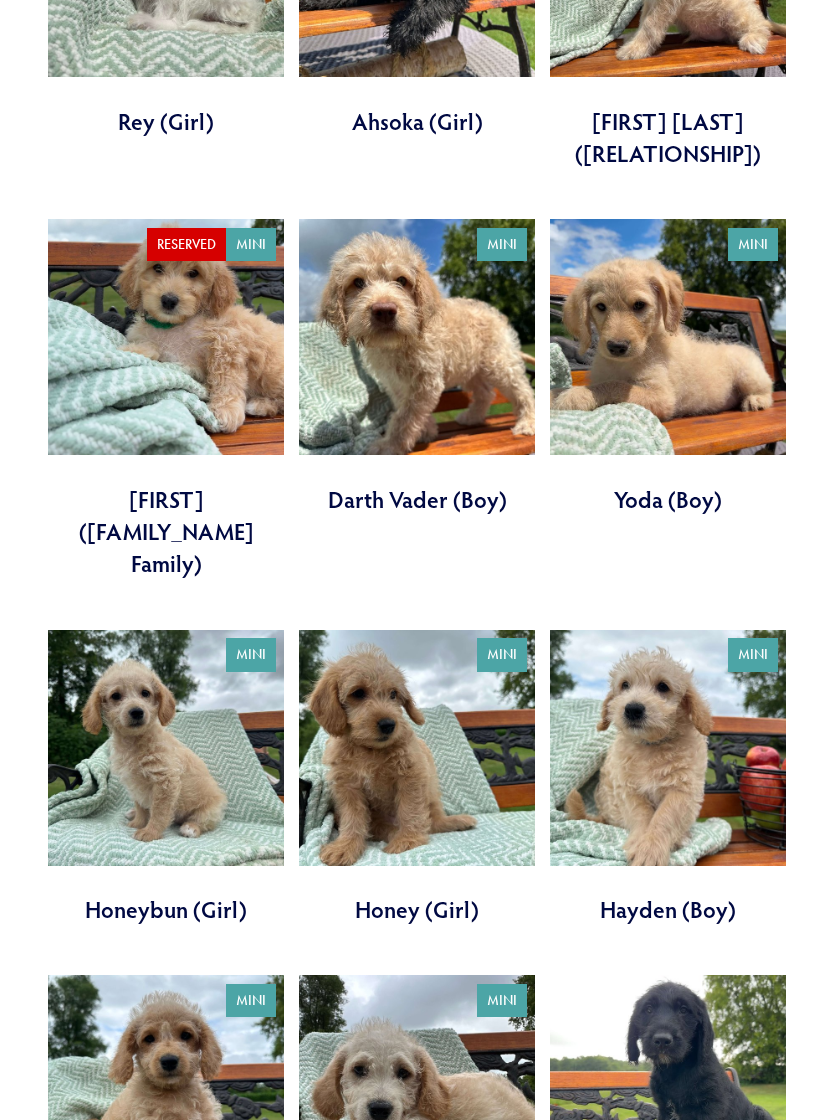 click at bounding box center [417, 778] 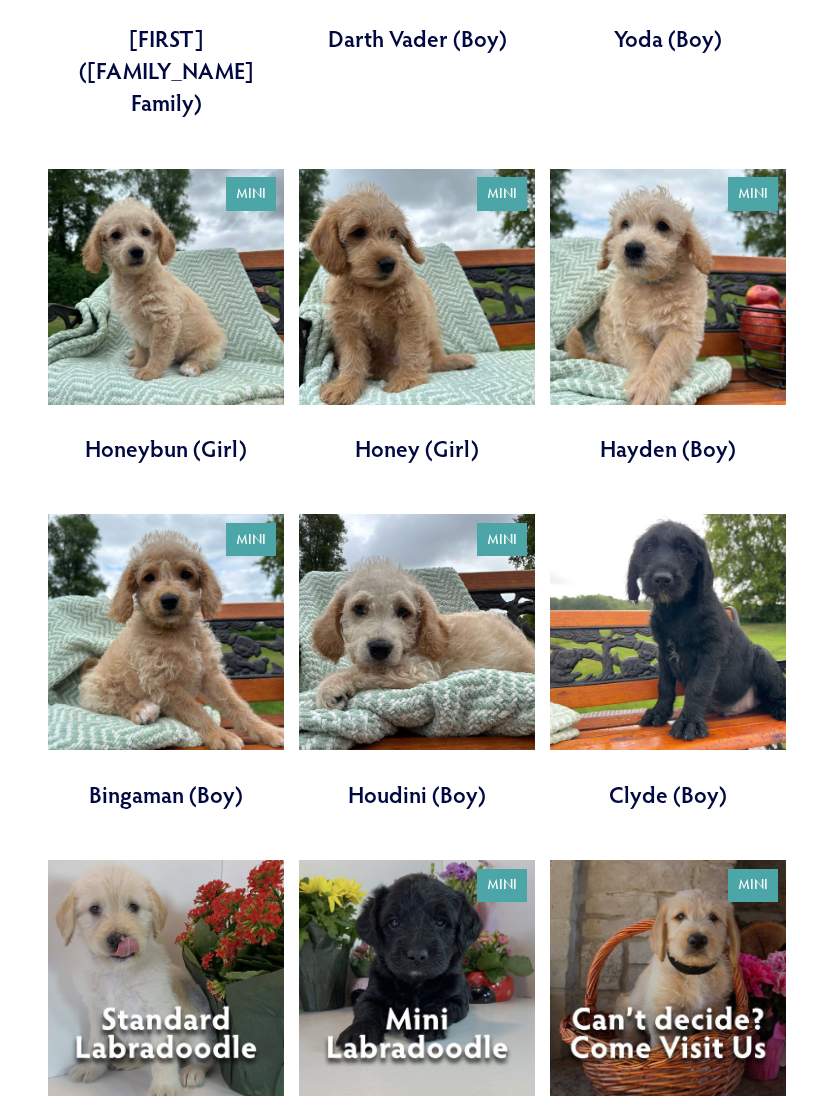 scroll, scrollTop: 1492, scrollLeft: 0, axis: vertical 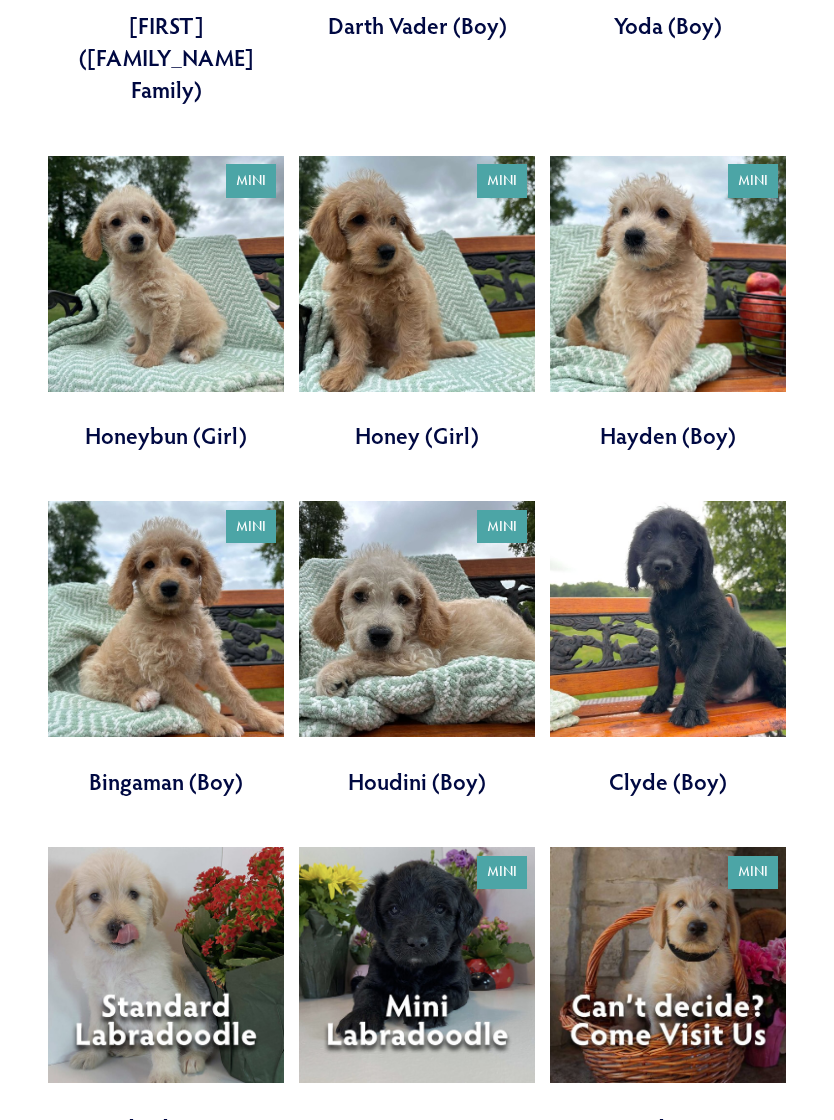 click at bounding box center [668, 649] 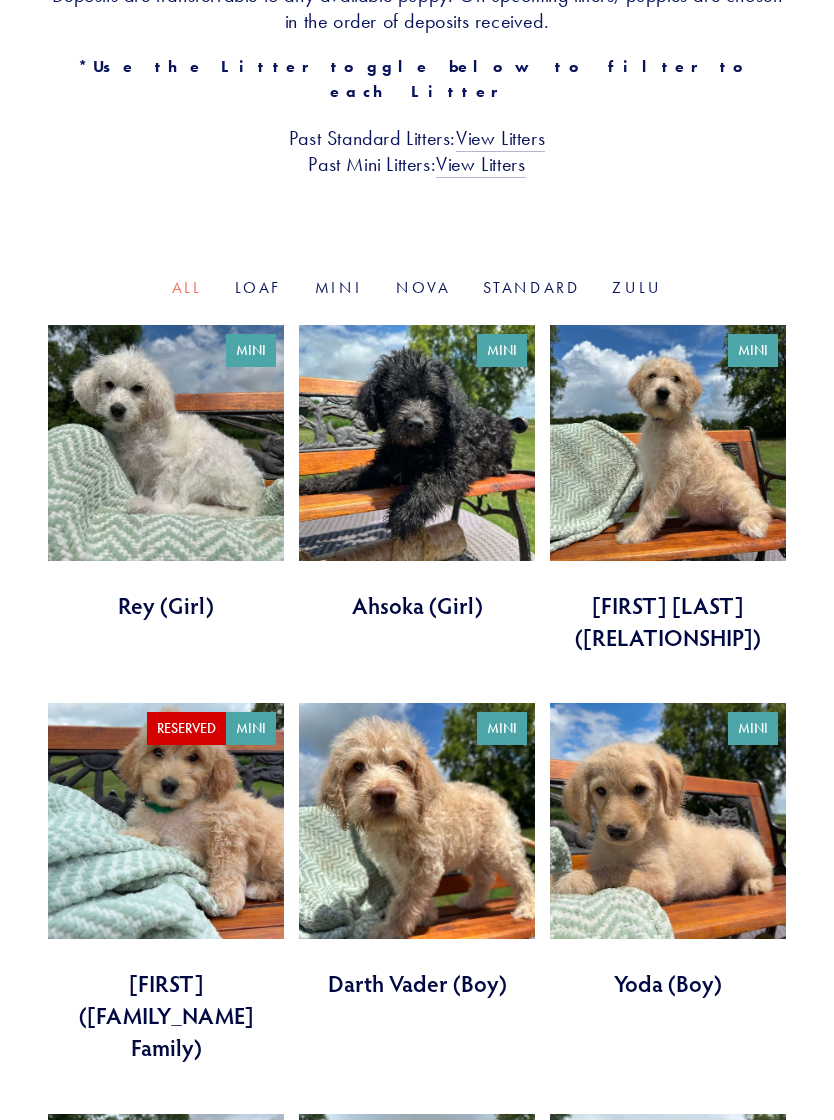 scroll, scrollTop: 527, scrollLeft: 0, axis: vertical 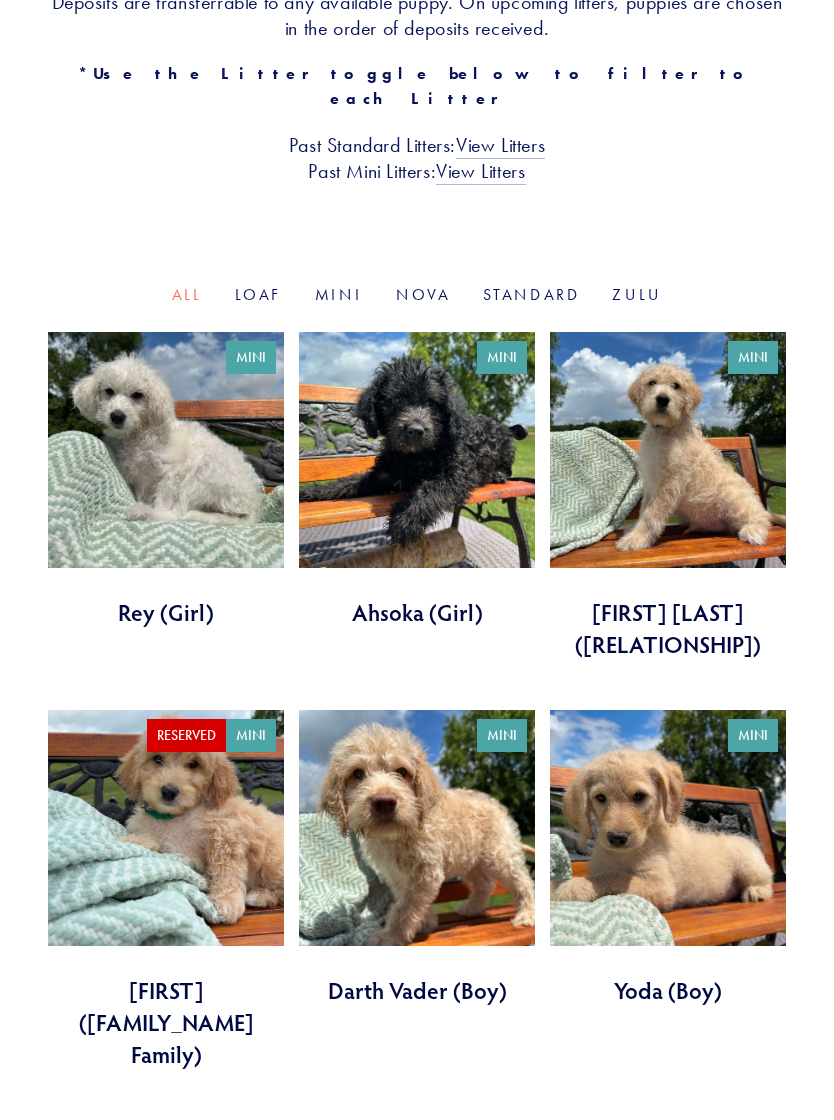 click on "Standard" at bounding box center [532, 294] 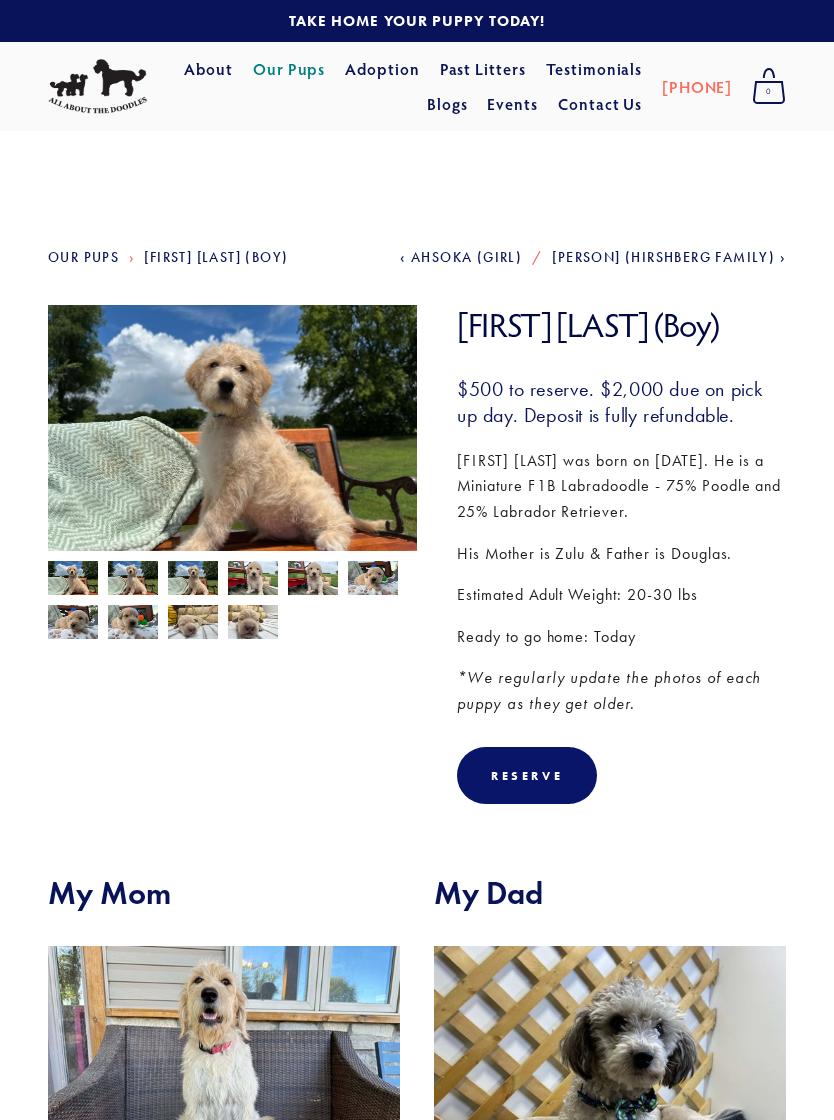 scroll, scrollTop: 0, scrollLeft: 0, axis: both 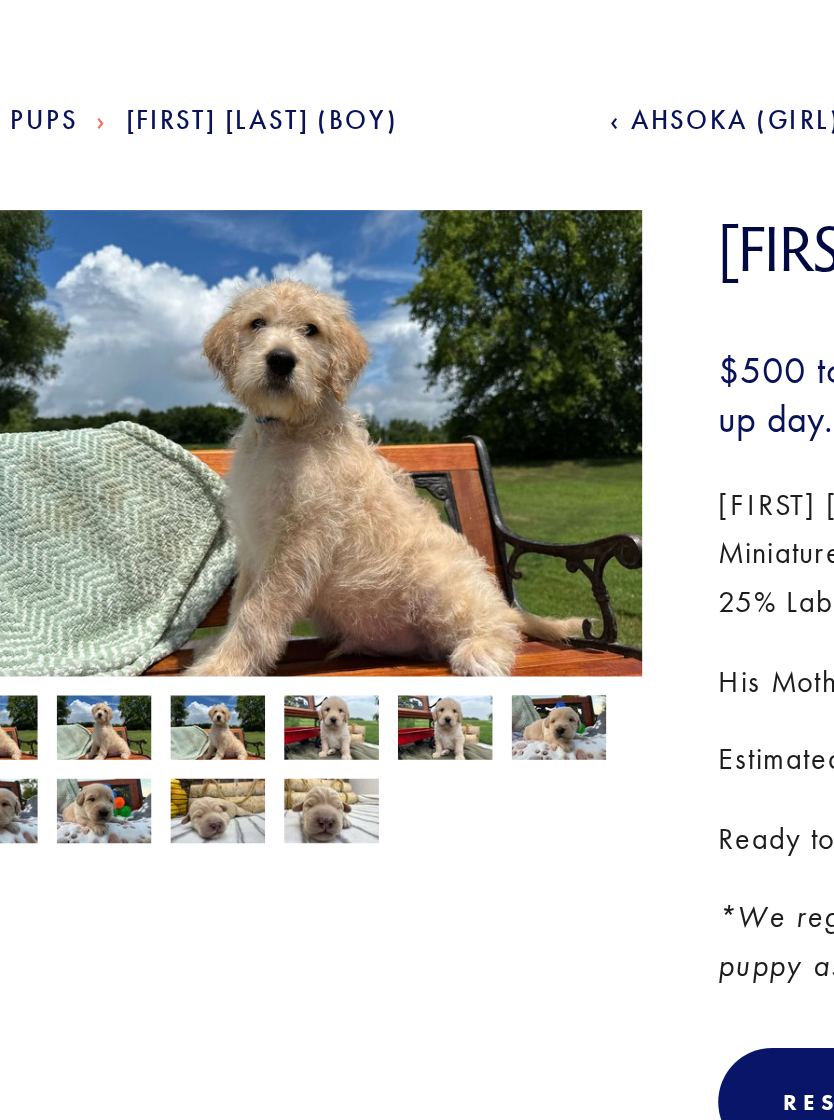 click at bounding box center [133, 580] 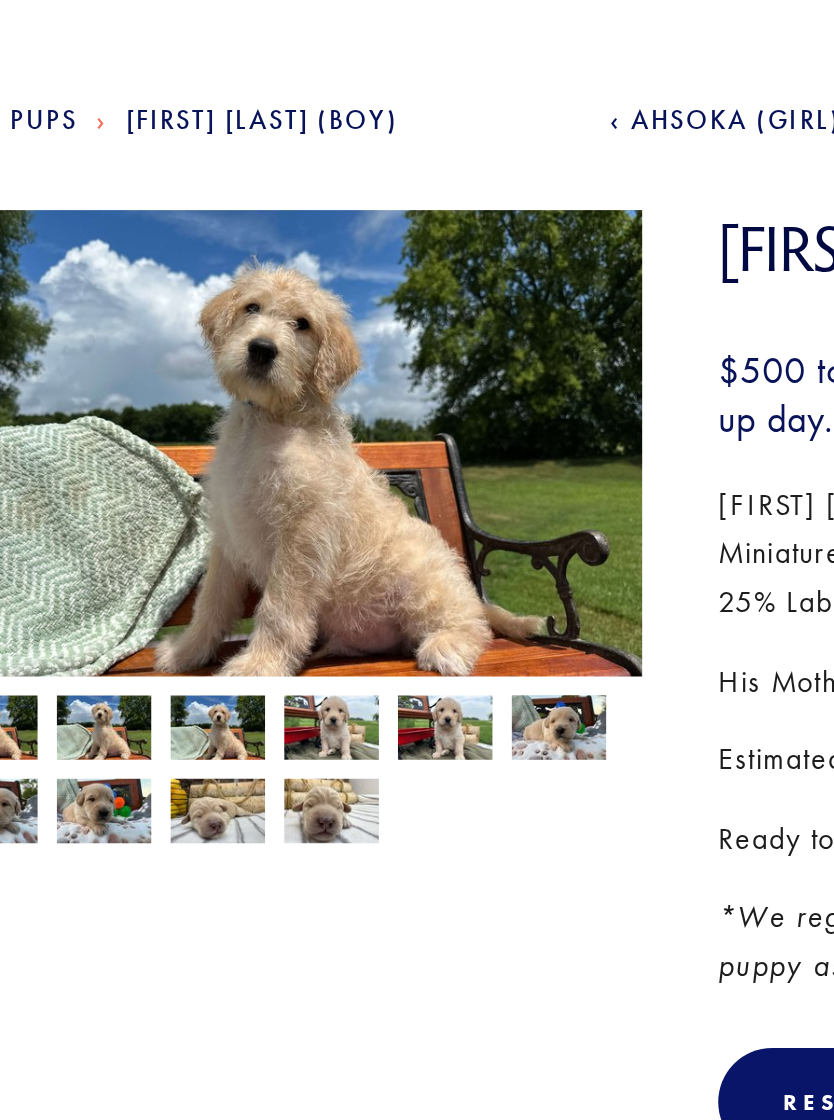 click at bounding box center (193, 580) 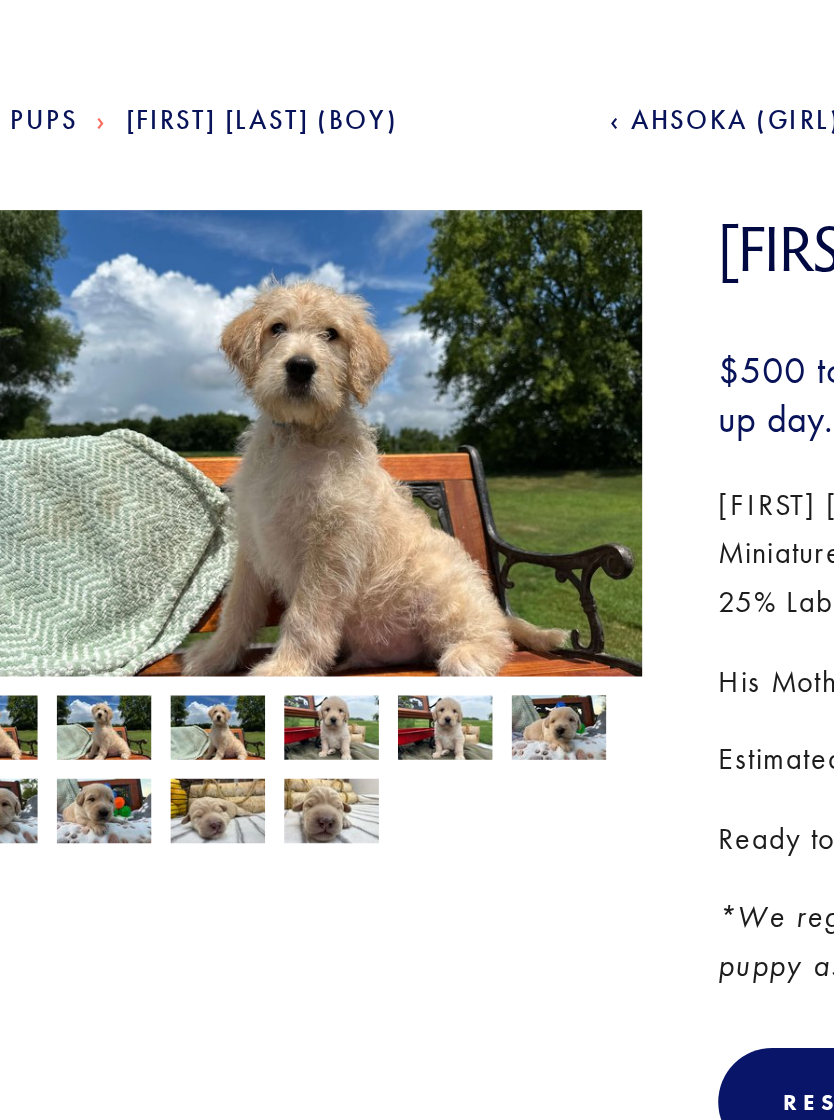 click at bounding box center (253, 580) 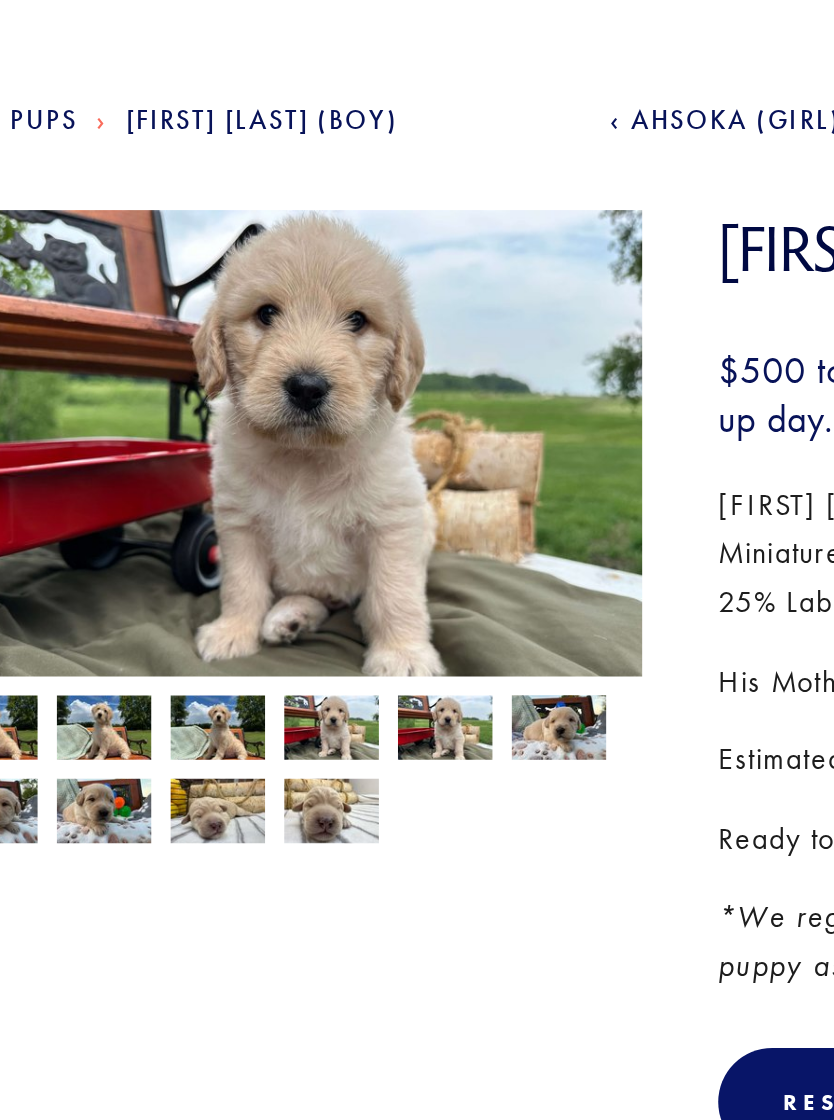 click at bounding box center (313, 580) 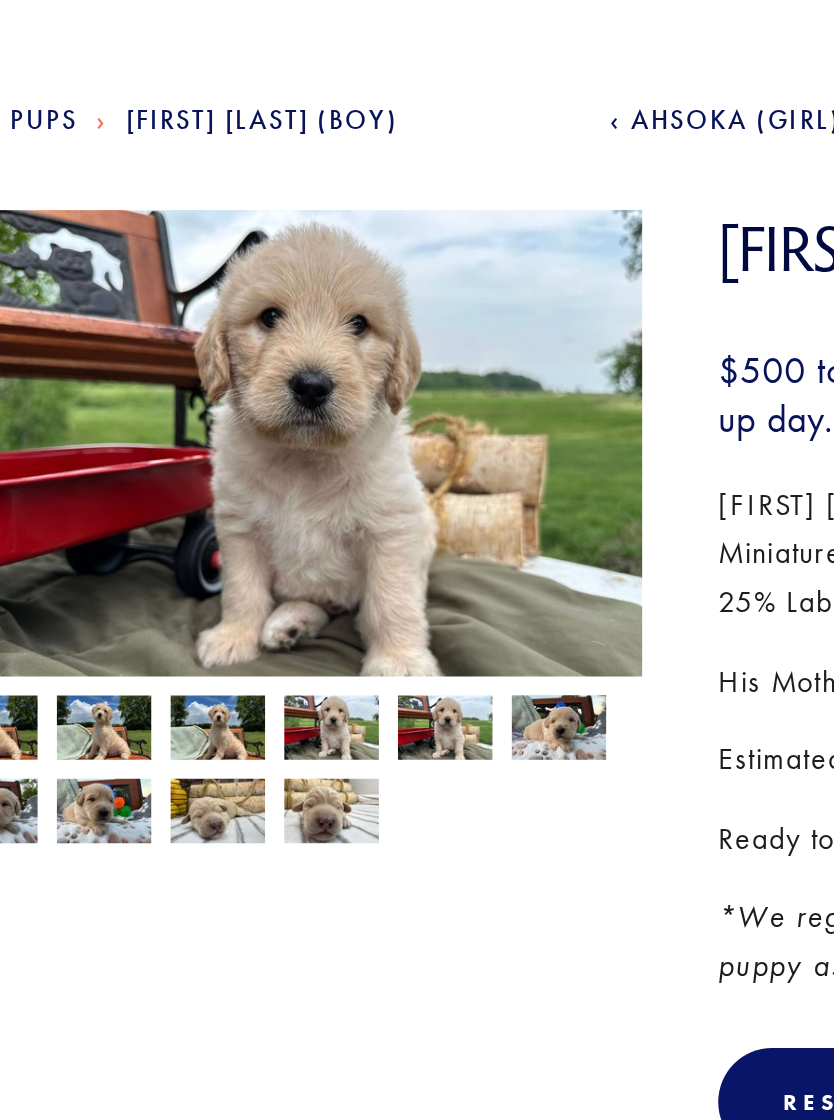 click at bounding box center (373, 578) 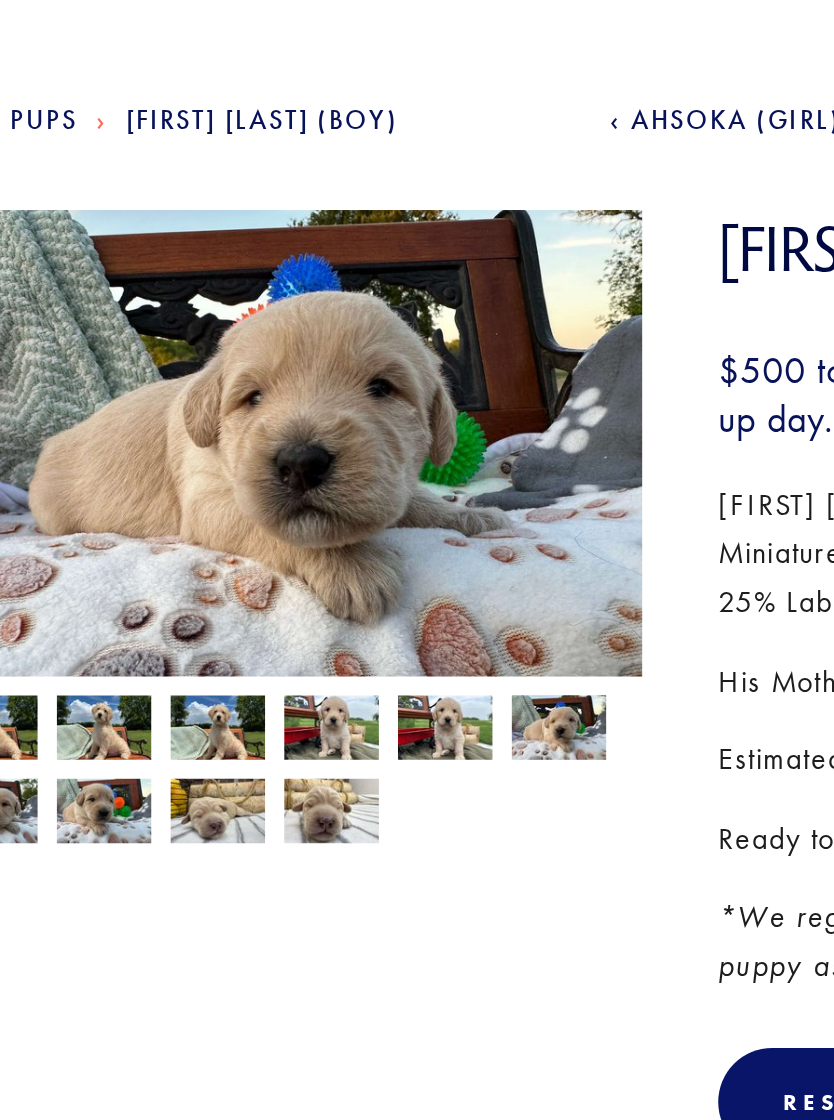 click at bounding box center [73, 622] 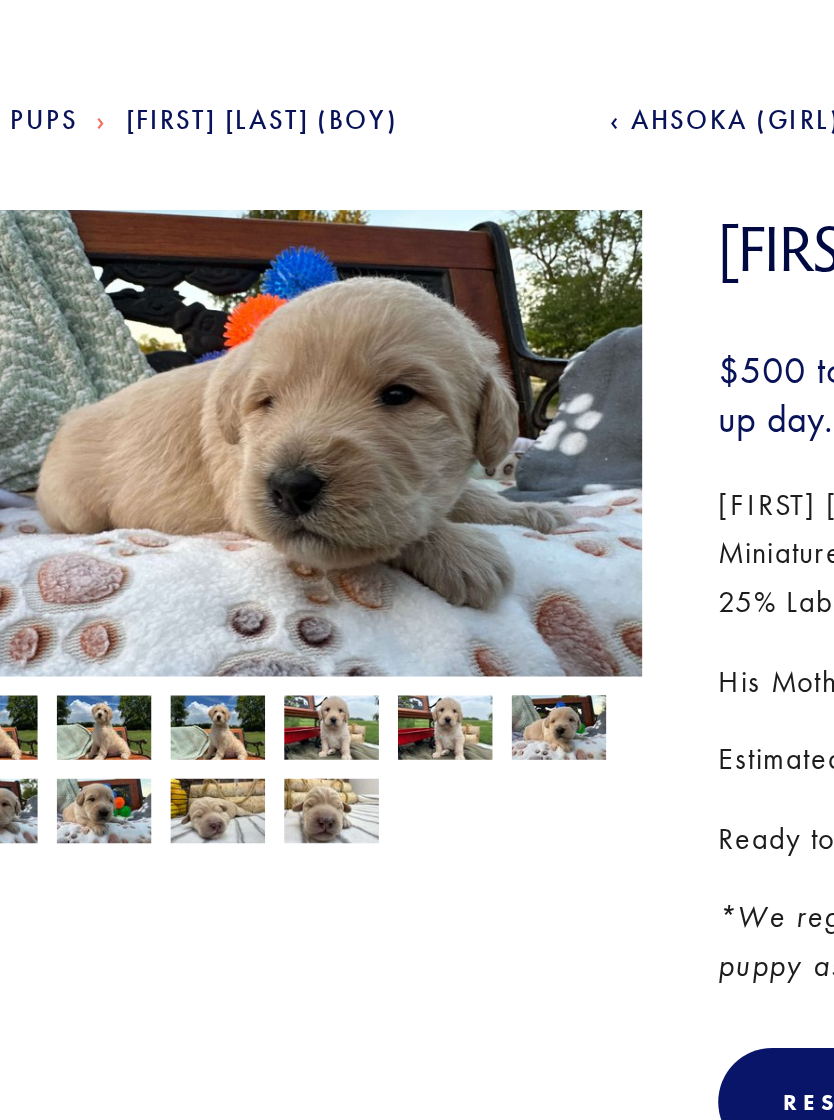 click at bounding box center (133, 622) 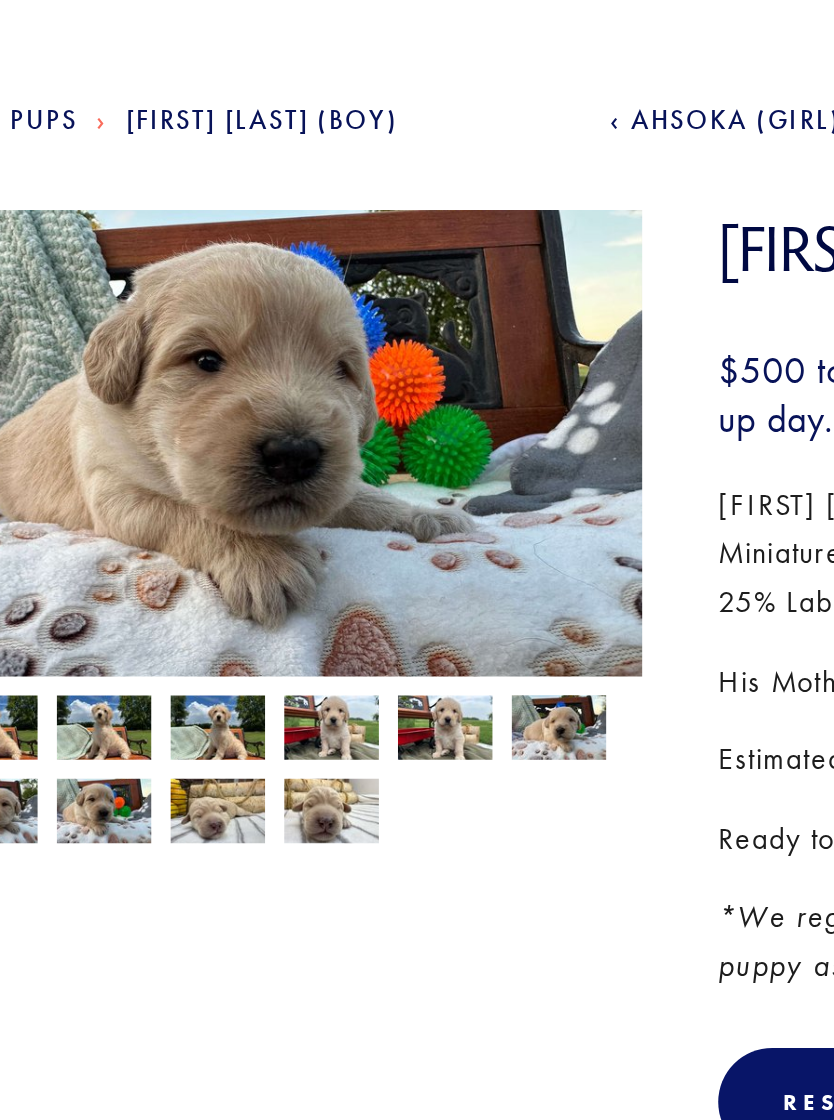 click at bounding box center (193, 622) 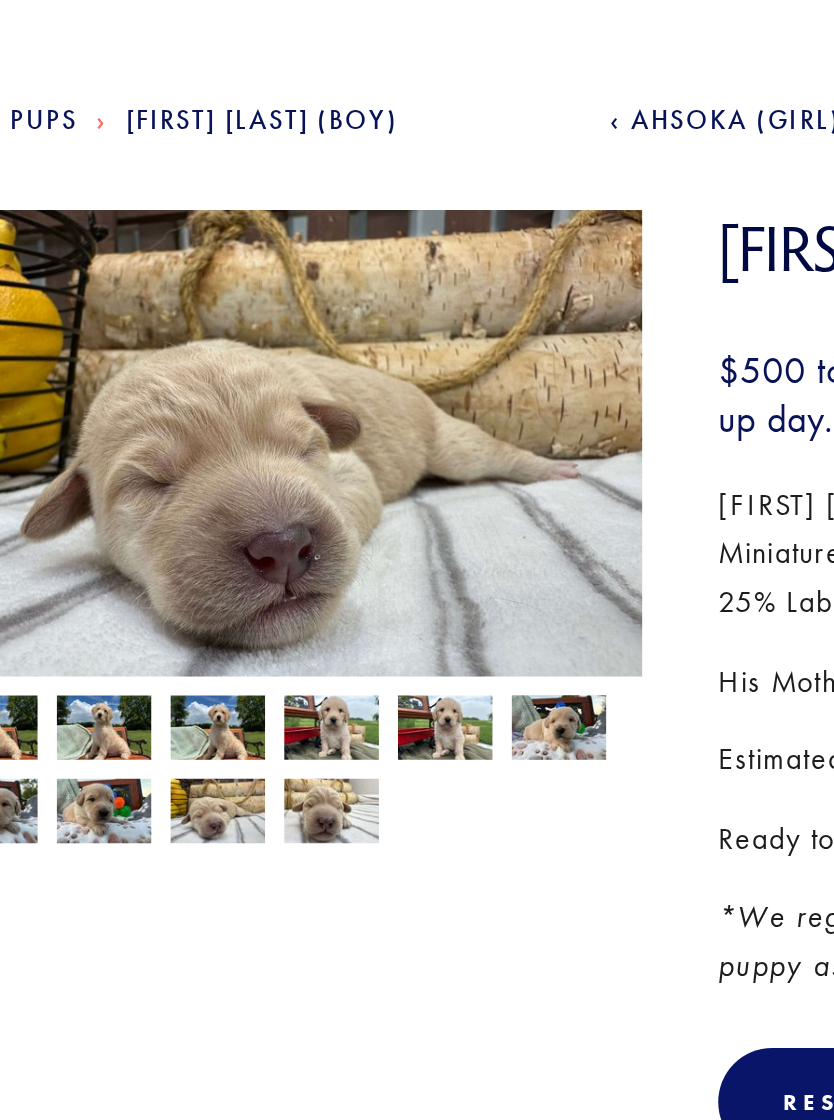 click at bounding box center [253, 622] 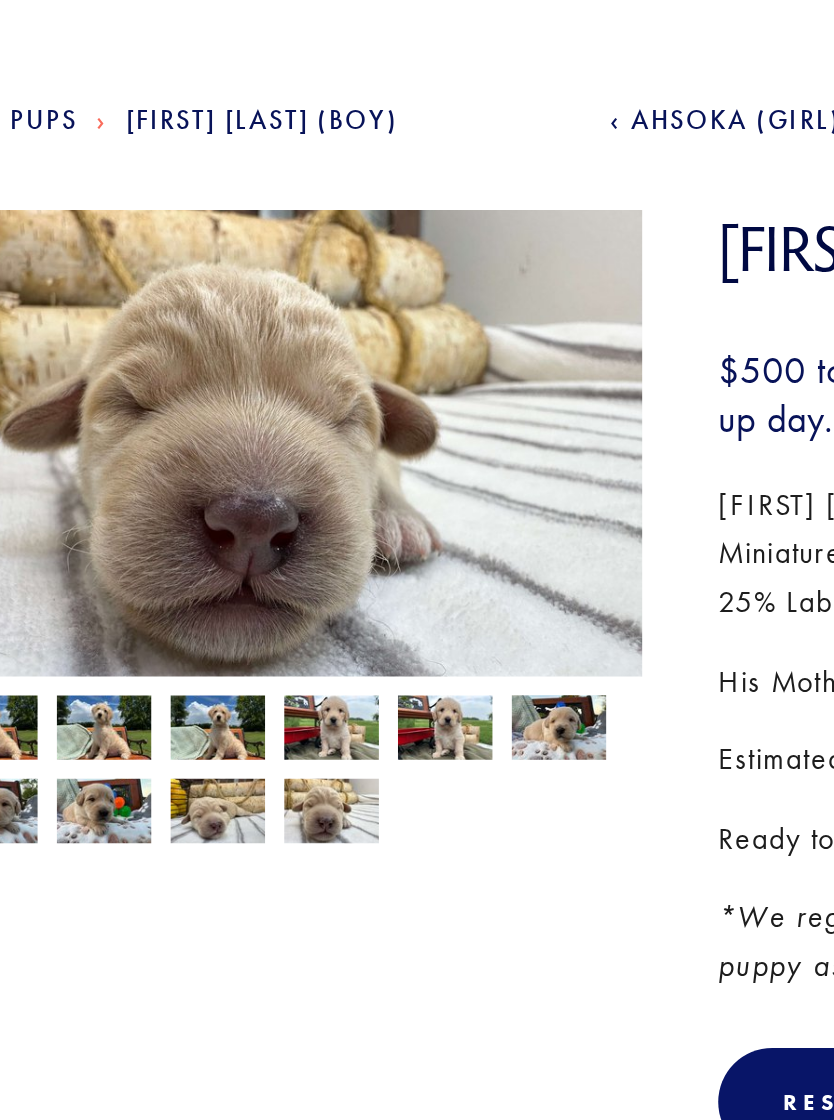 click at bounding box center (253, 580) 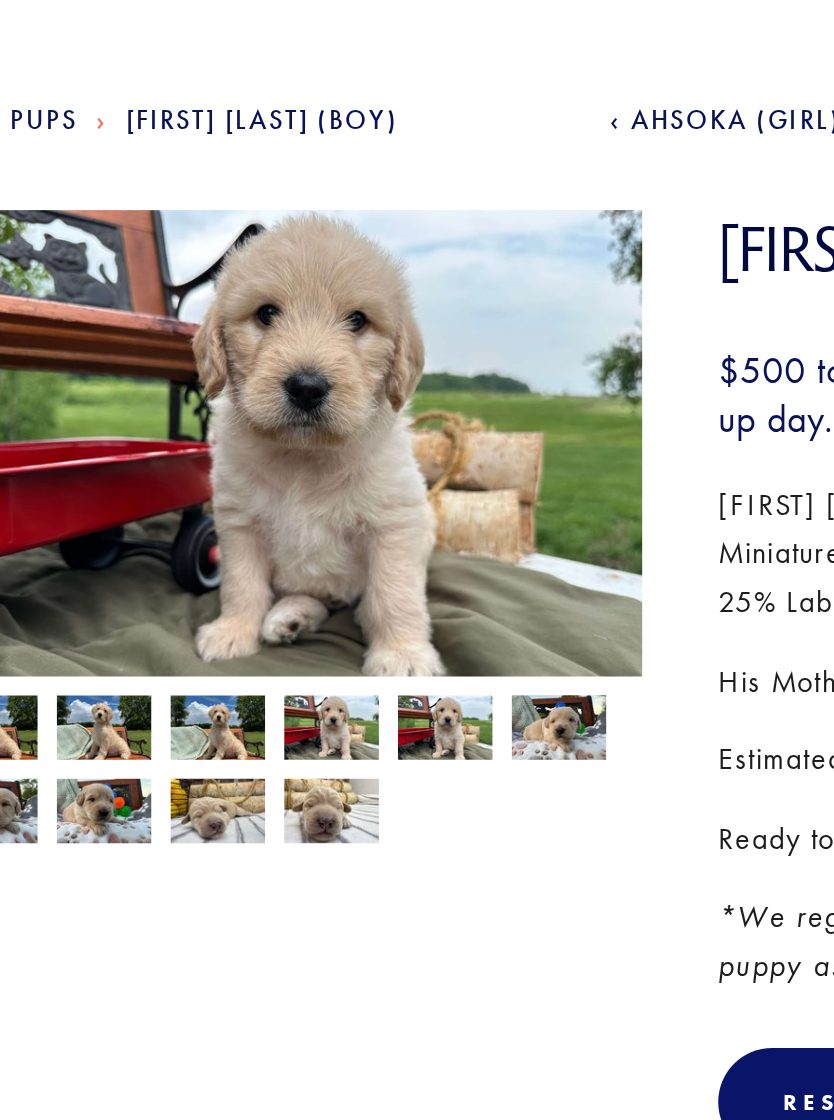 click at bounding box center [193, 580] 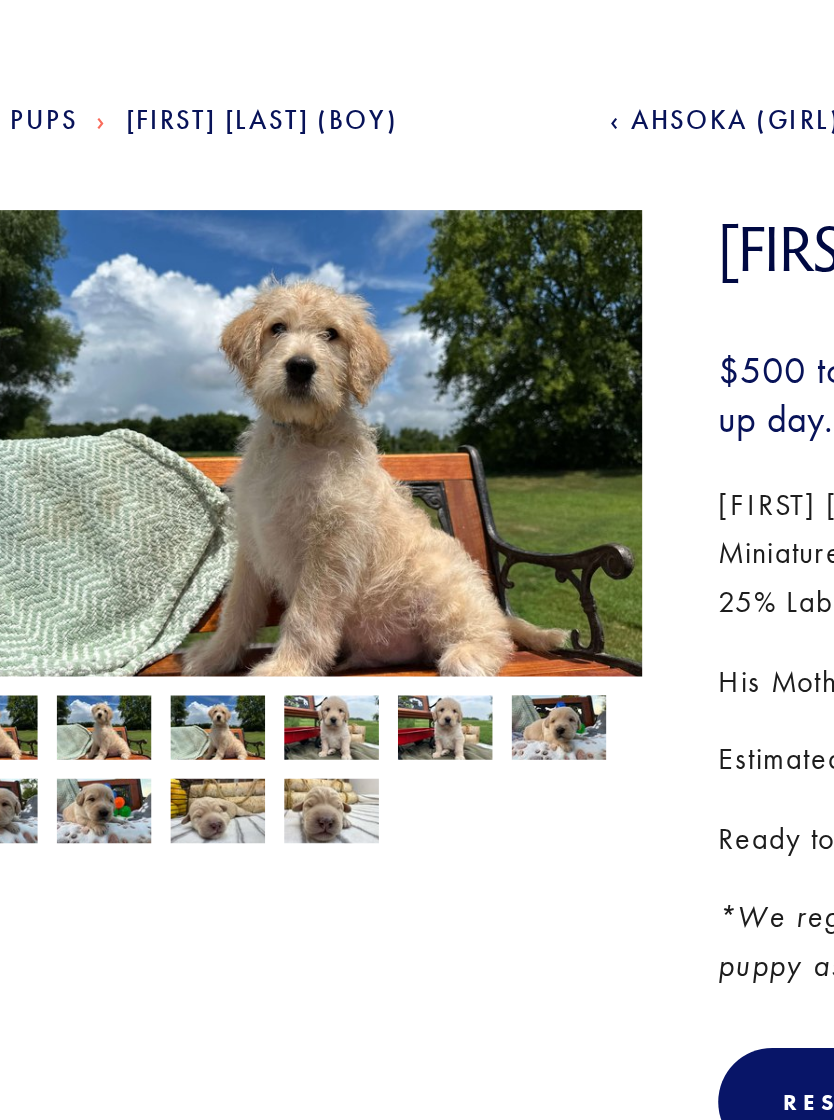 click at bounding box center (133, 580) 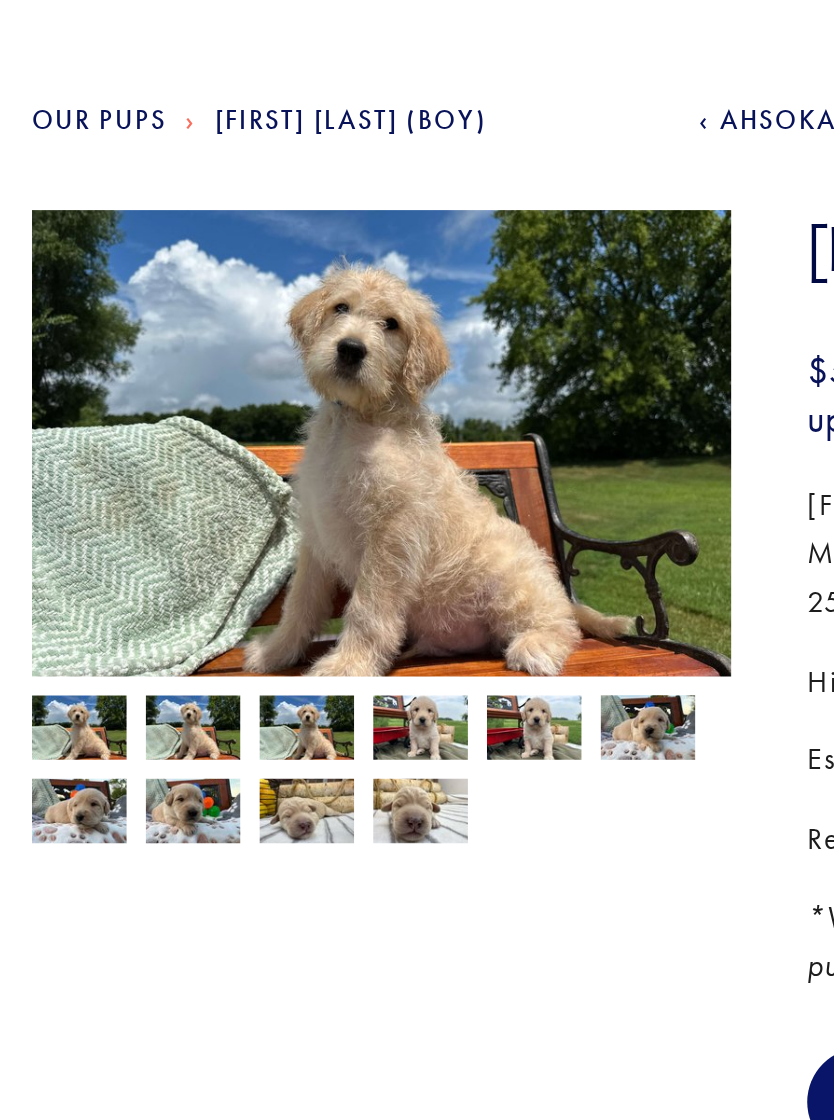 click at bounding box center (73, 580) 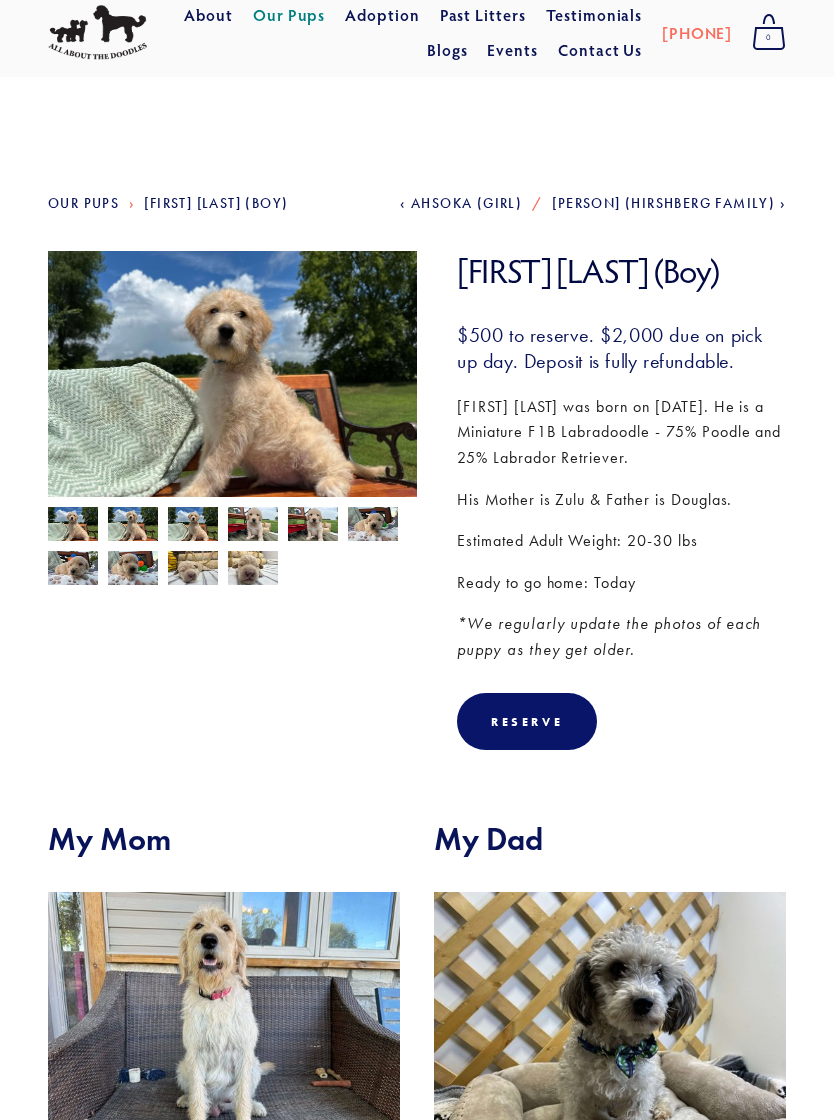 scroll, scrollTop: 0, scrollLeft: 0, axis: both 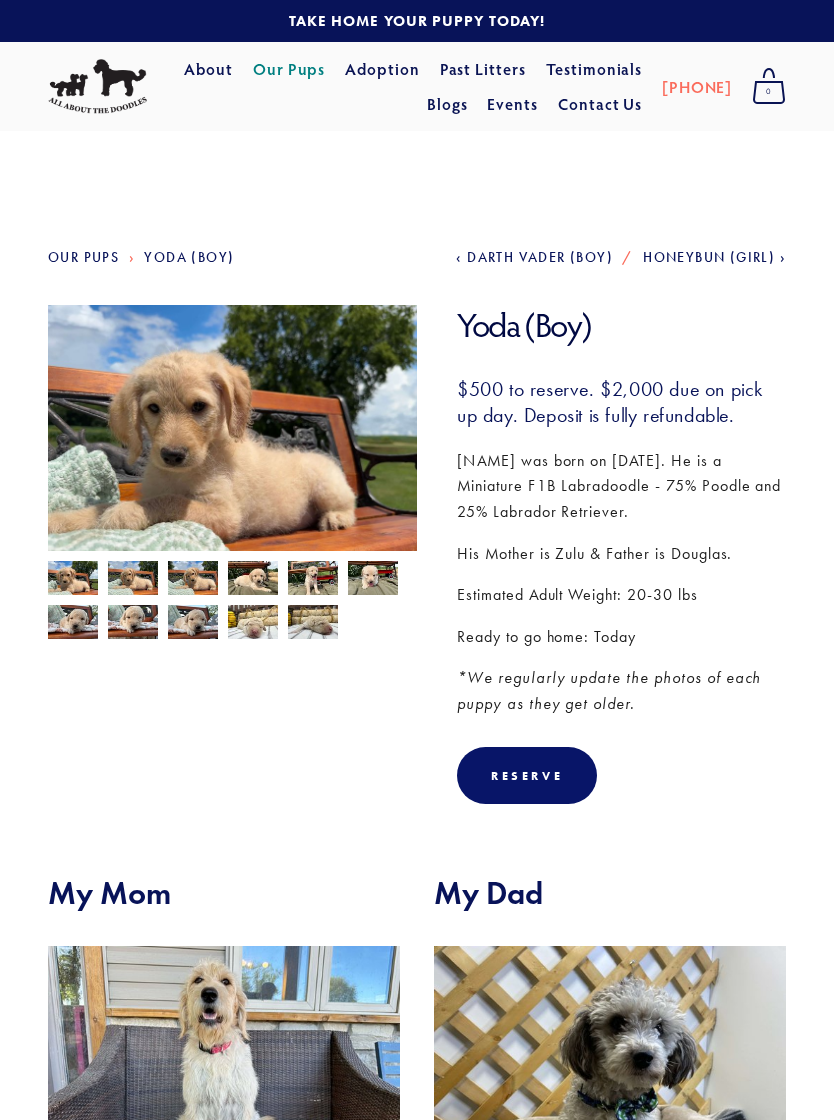 click at bounding box center (73, 580) 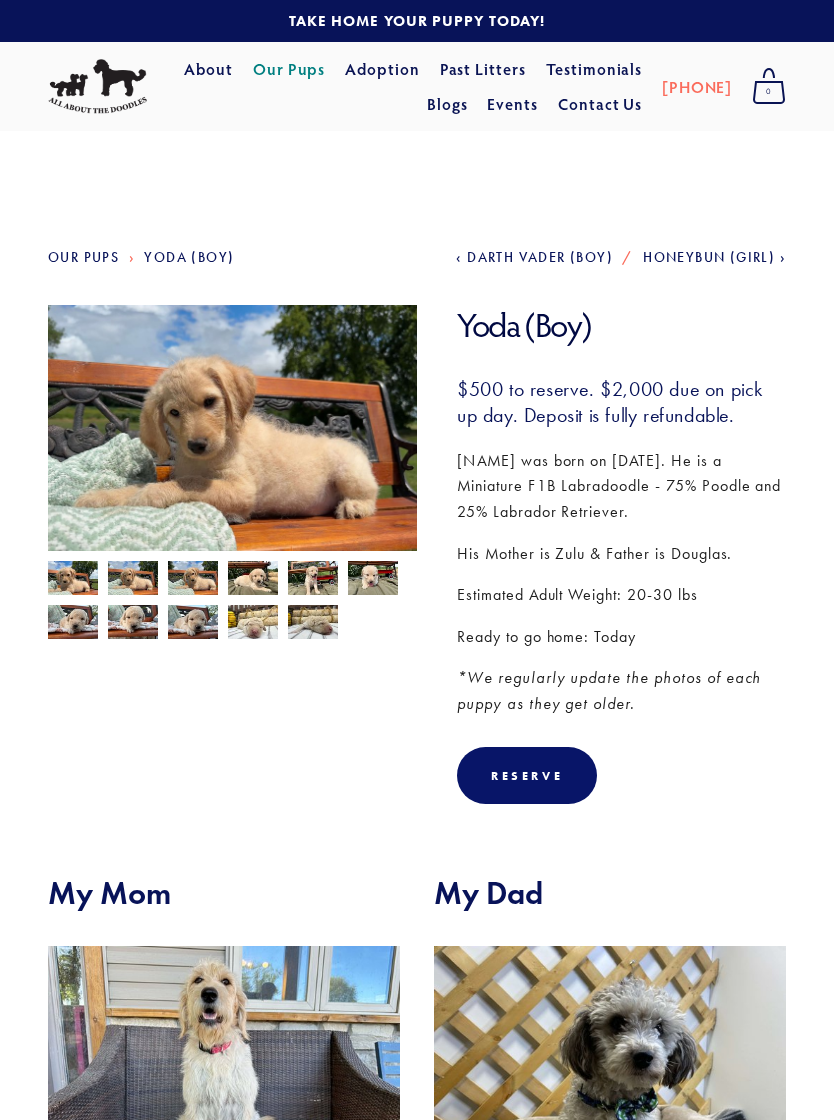 click at bounding box center (193, 580) 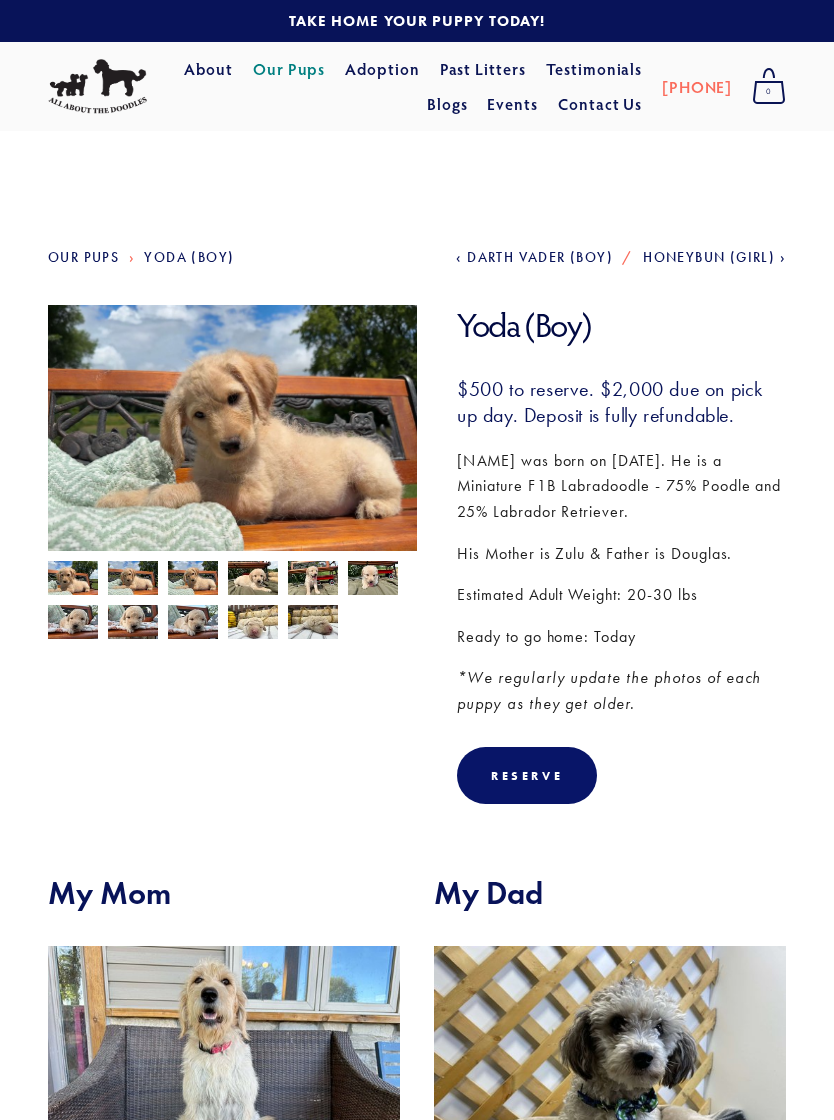 click at bounding box center [253, 580] 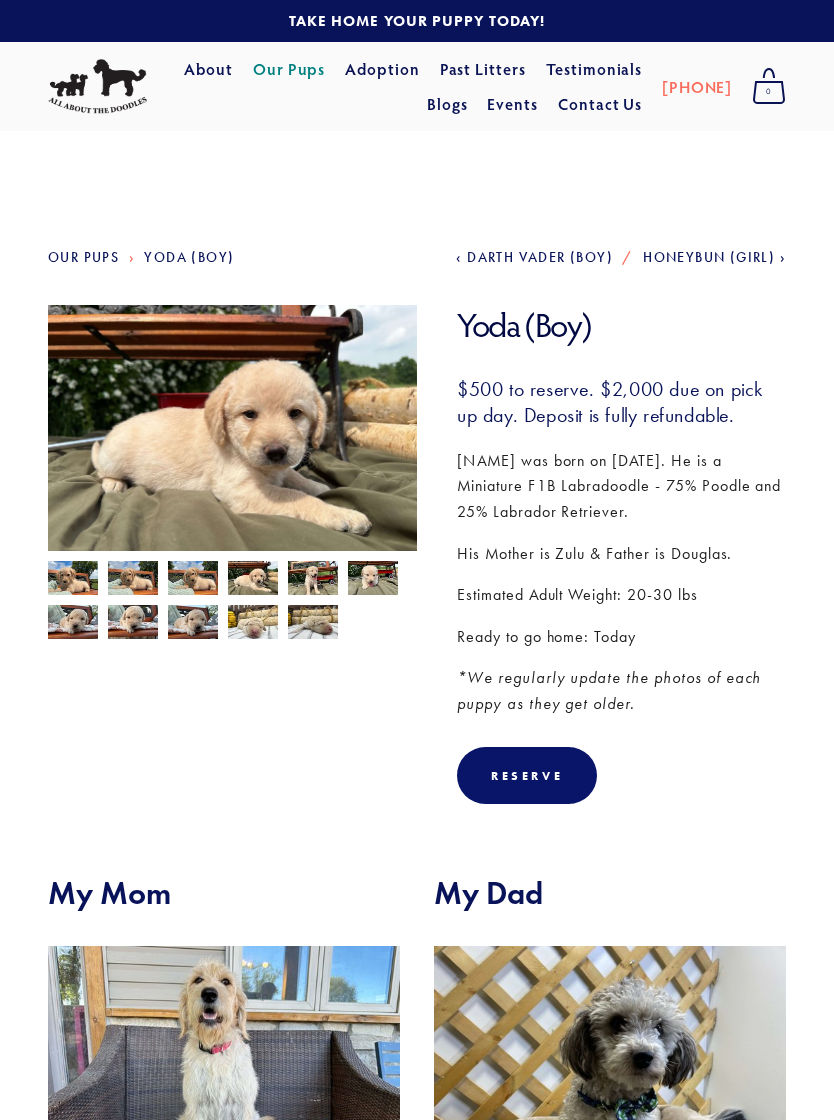 click at bounding box center (313, 580) 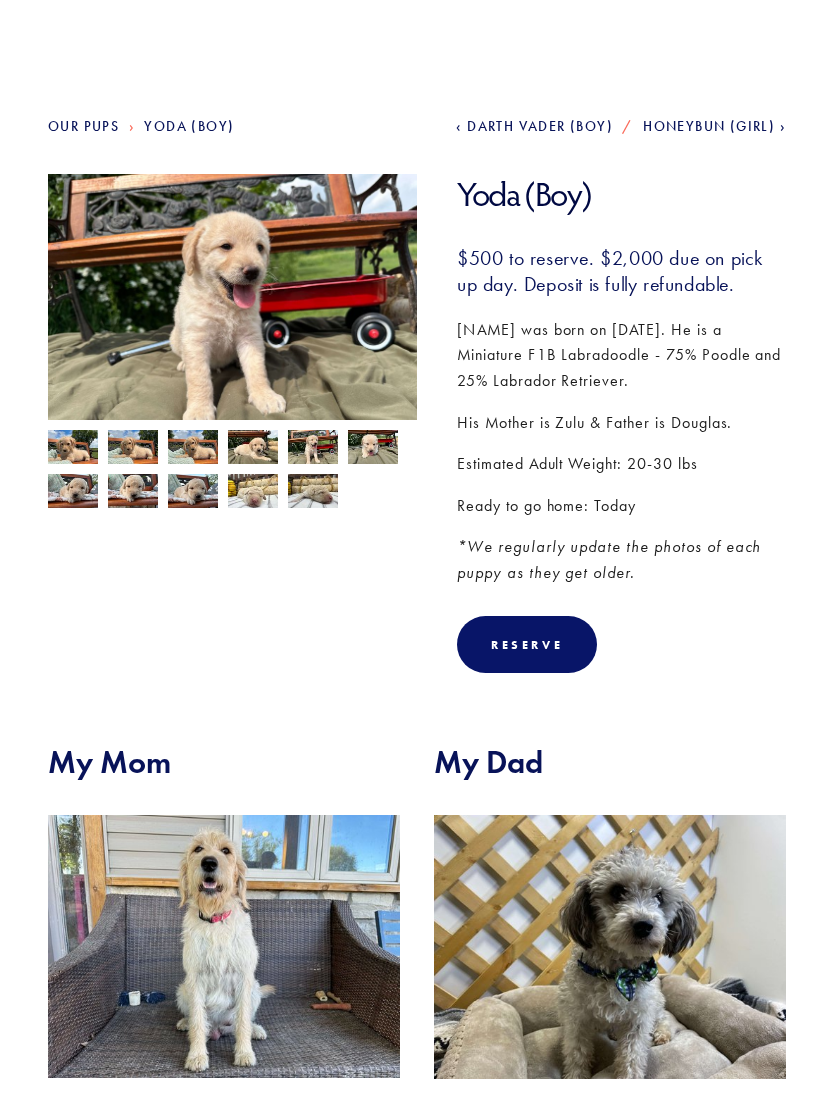 scroll, scrollTop: 0, scrollLeft: 0, axis: both 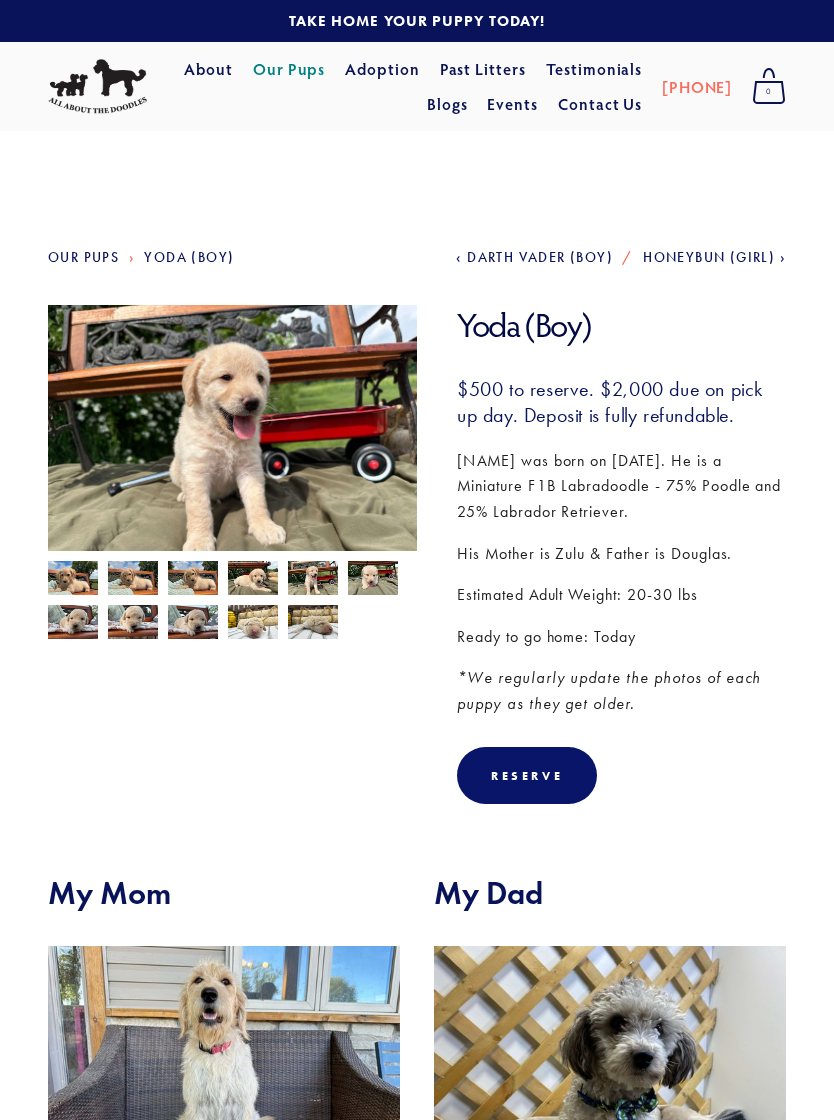 click at bounding box center (133, 580) 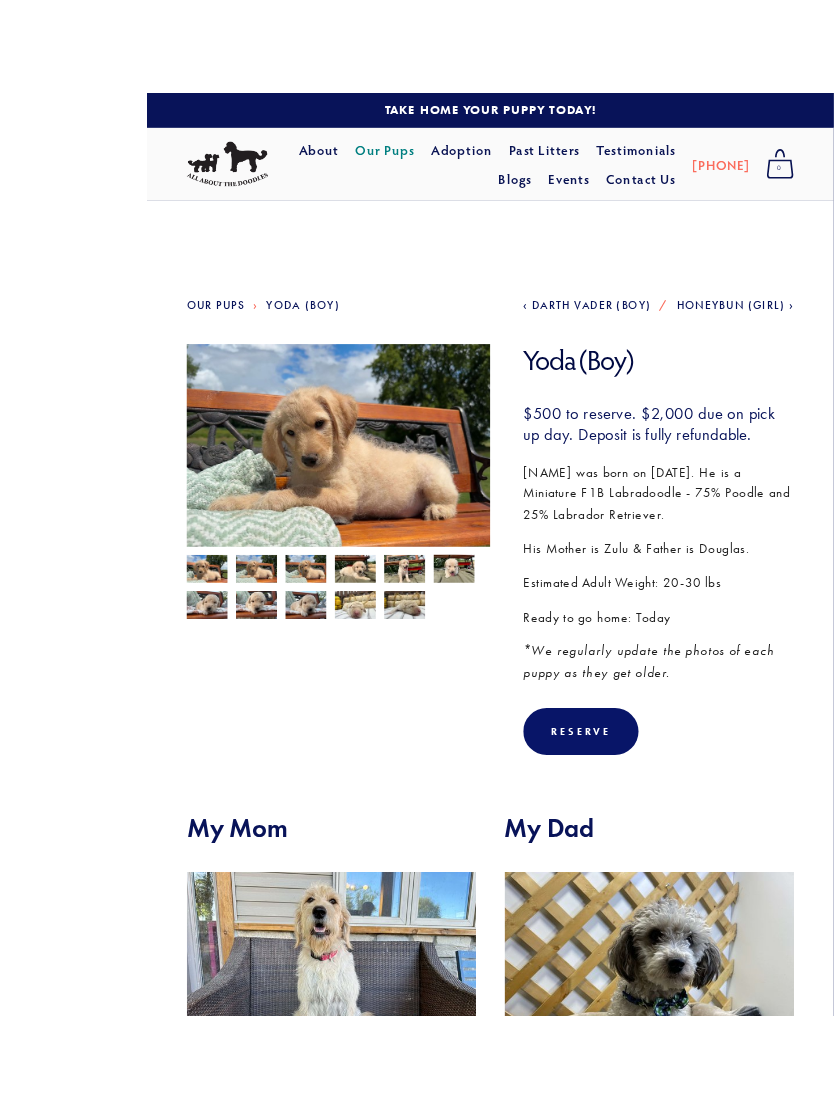 scroll, scrollTop: 0, scrollLeft: 0, axis: both 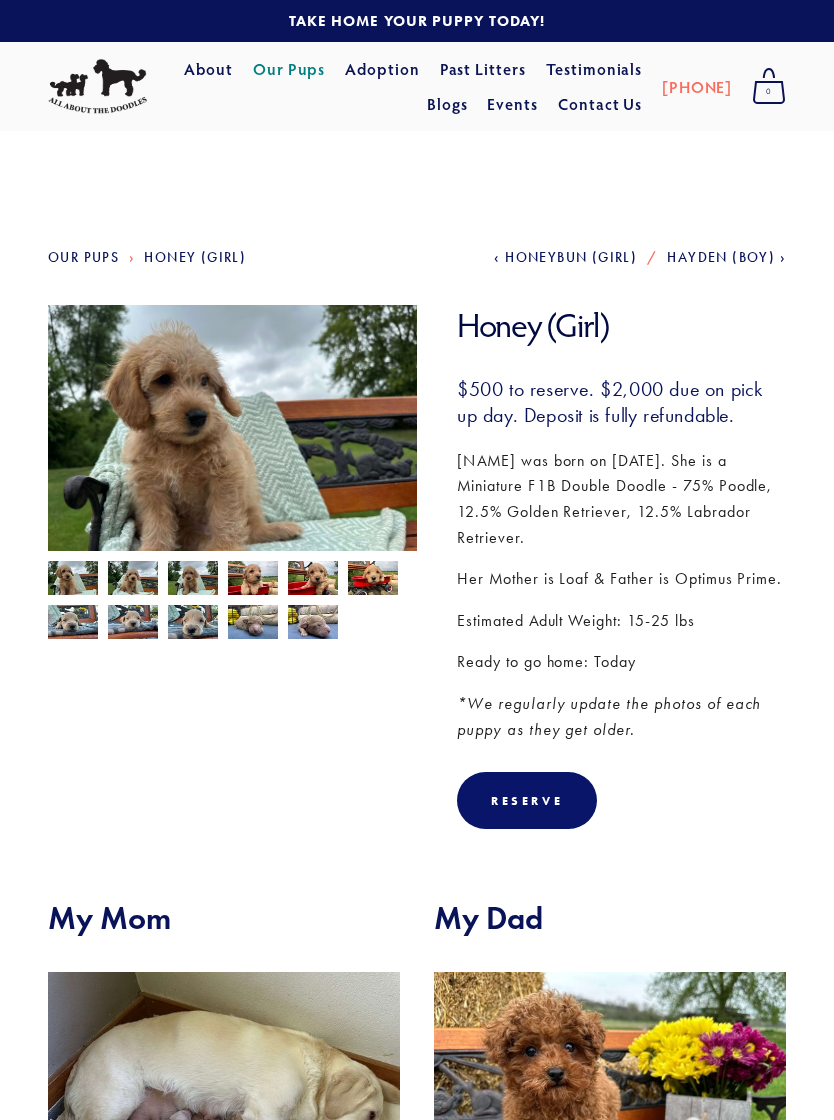 click at bounding box center (133, 580) 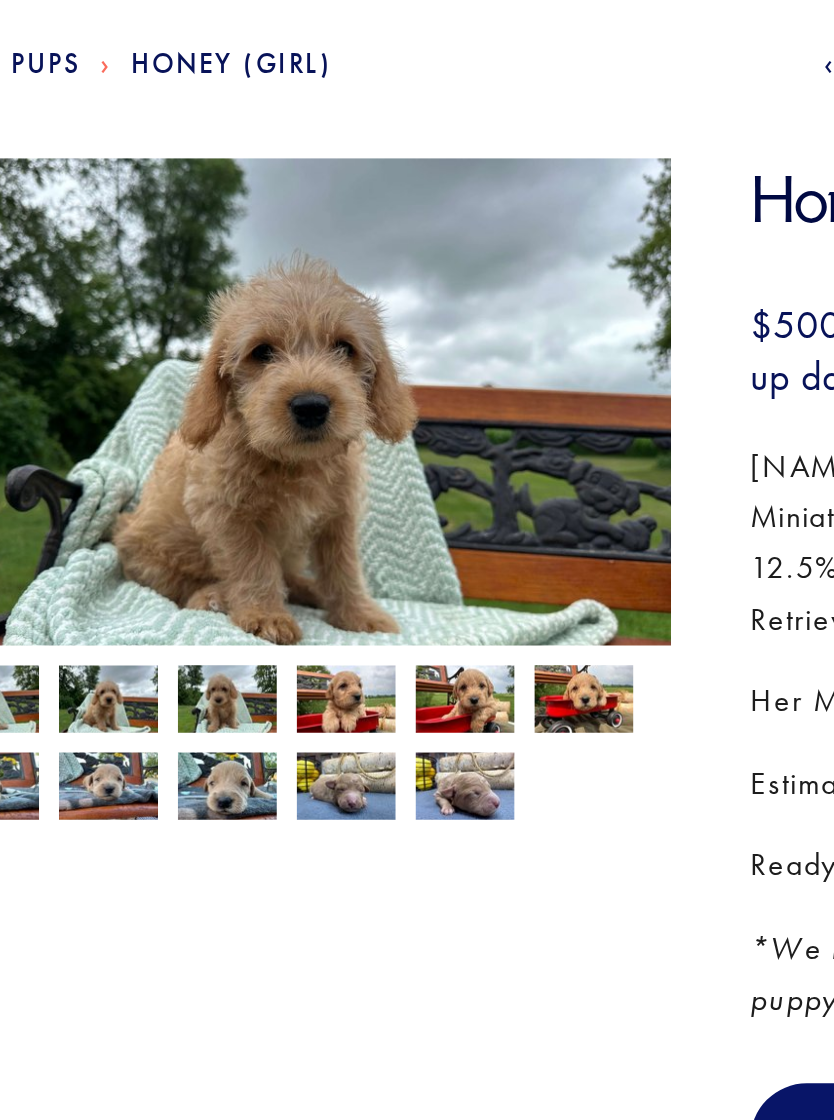 click at bounding box center [253, 580] 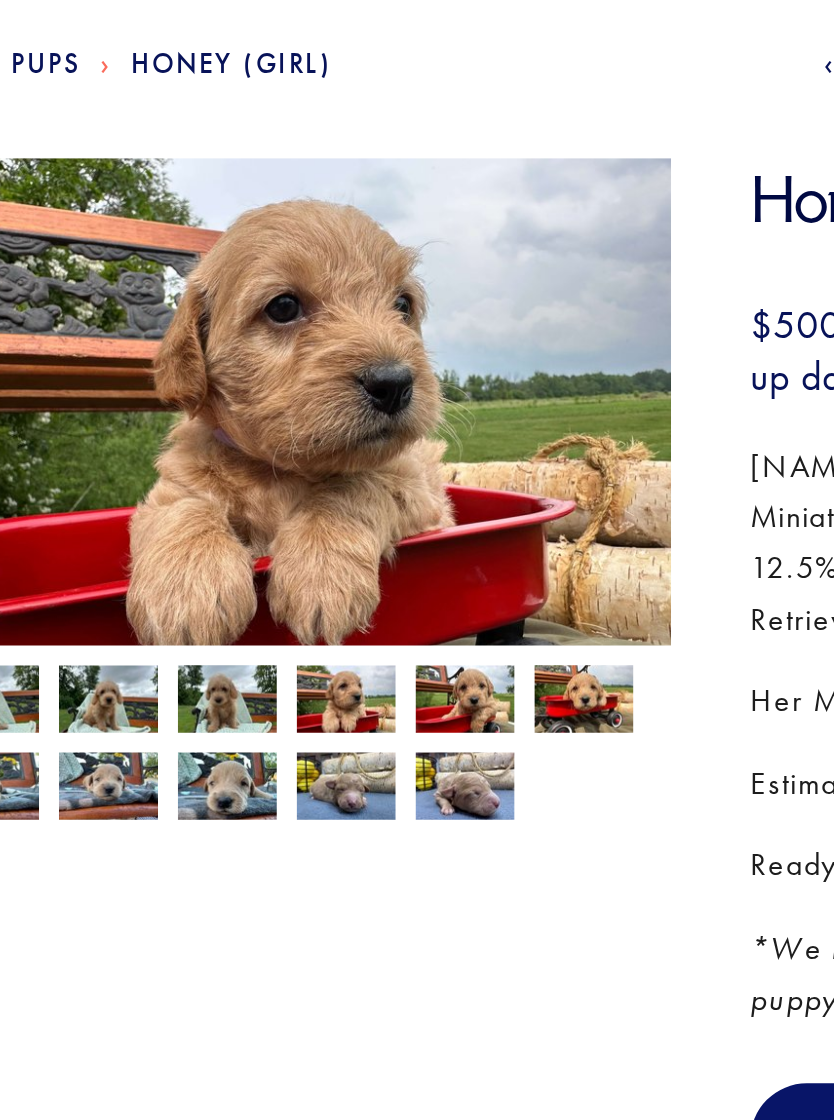 click at bounding box center [313, 580] 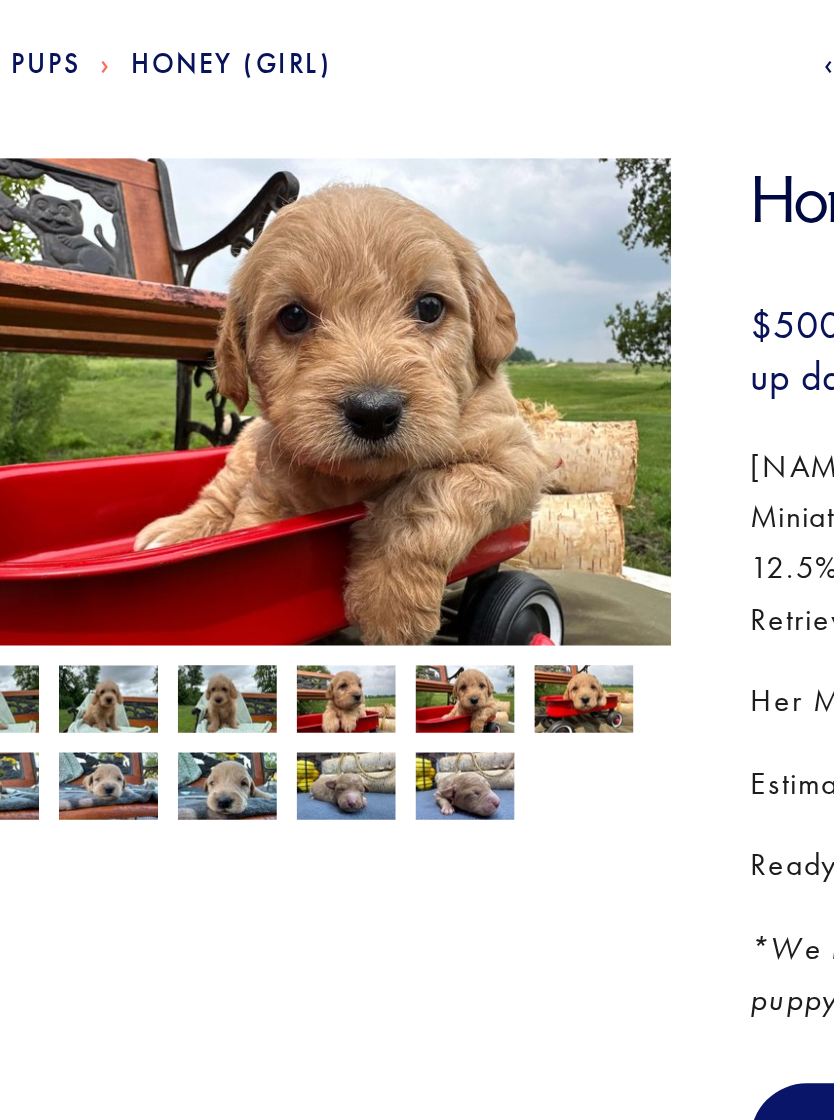 click at bounding box center (373, 578) 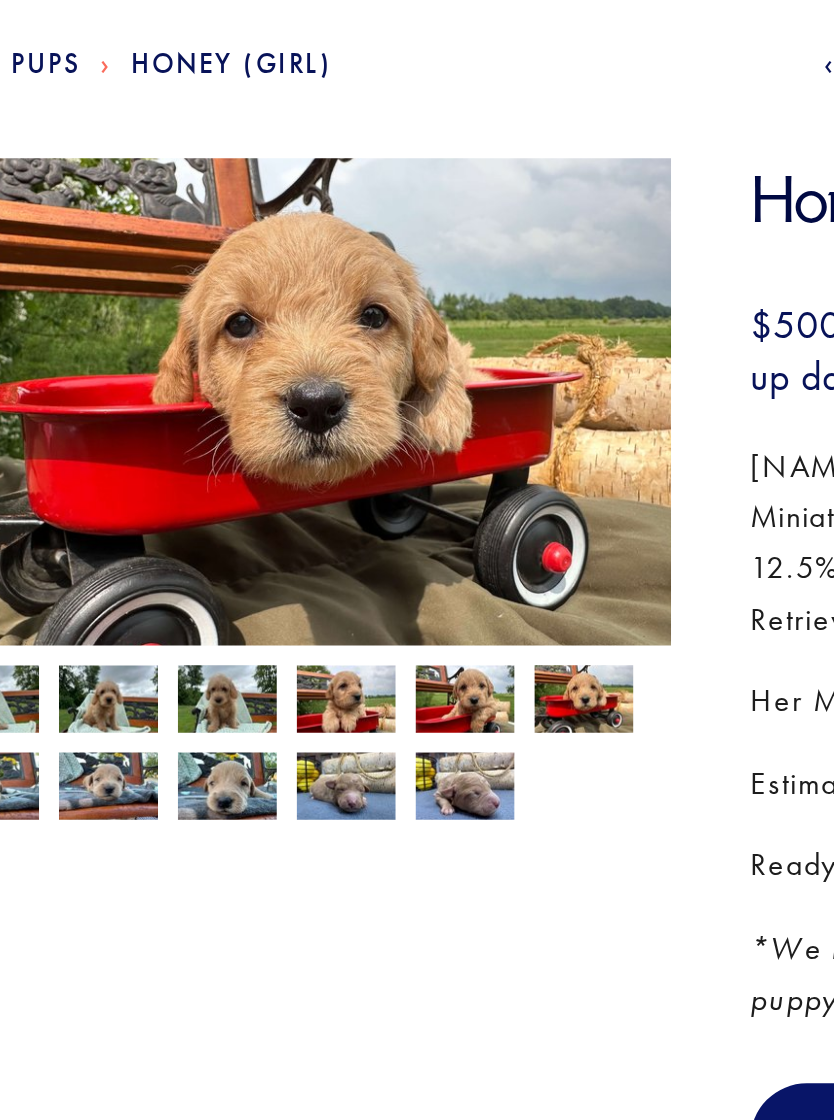 click at bounding box center (133, 580) 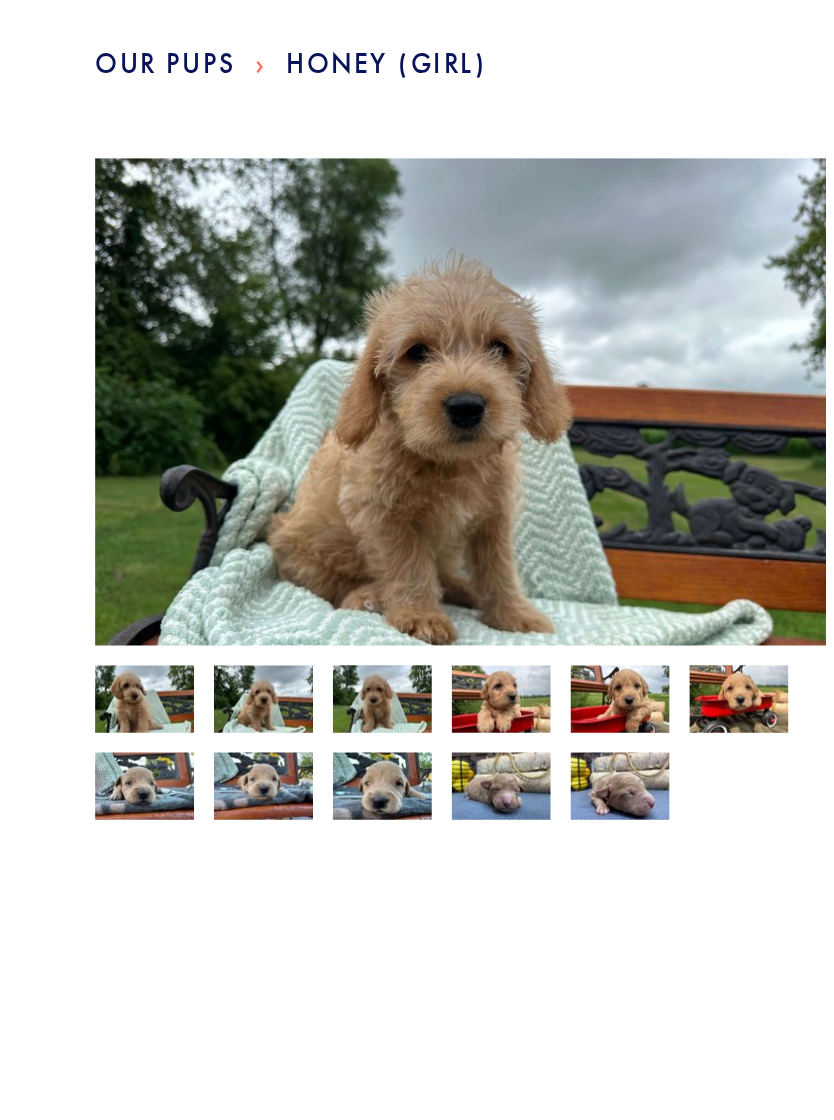click at bounding box center [73, 580] 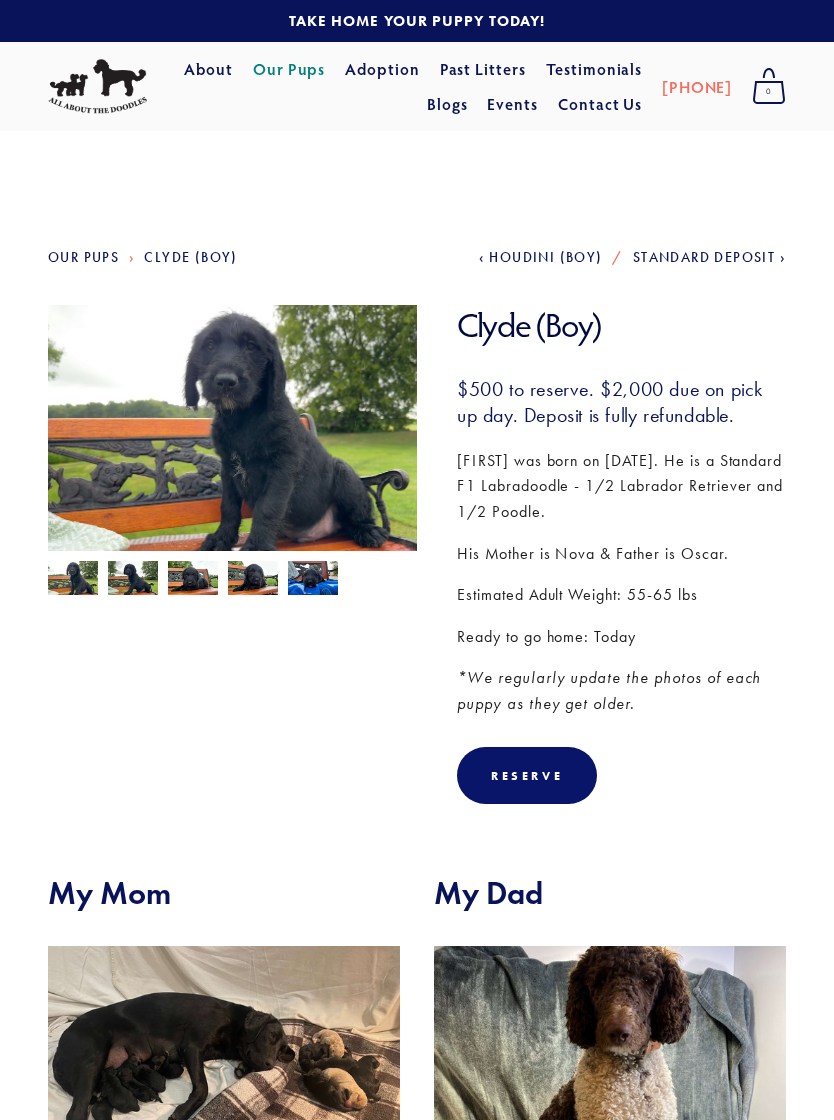 scroll, scrollTop: 0, scrollLeft: 0, axis: both 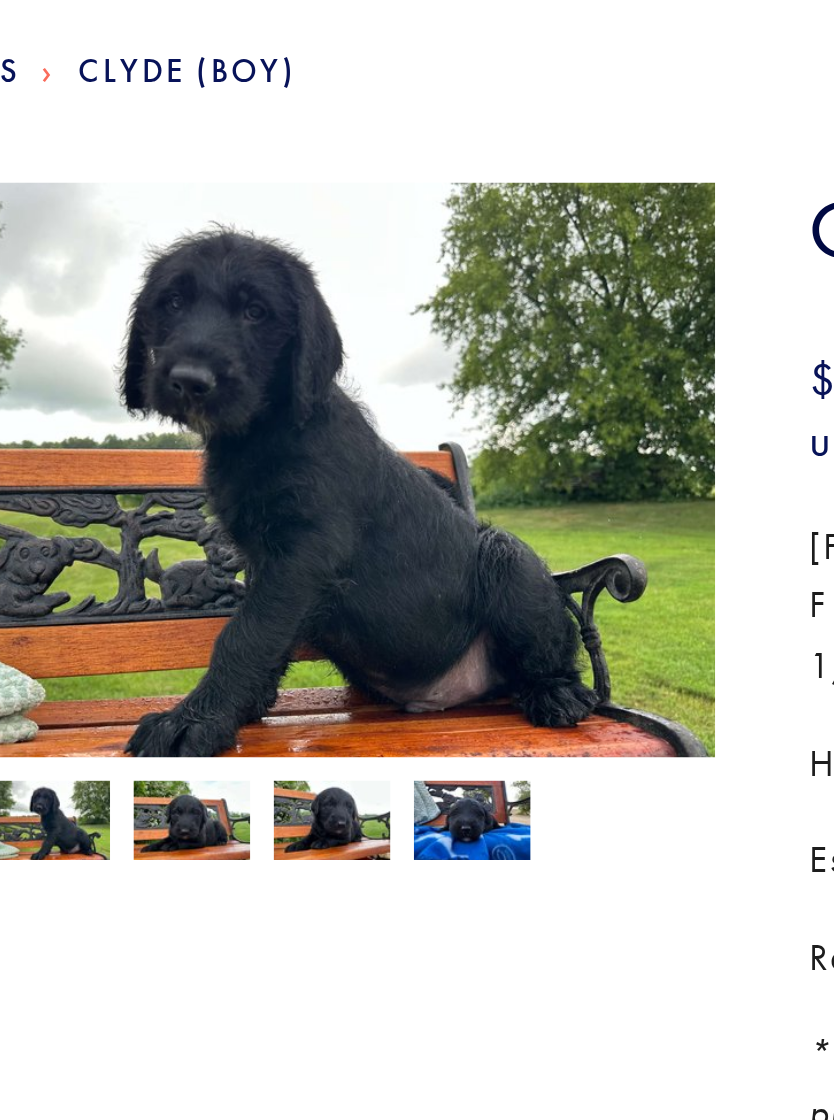 click at bounding box center [253, 580] 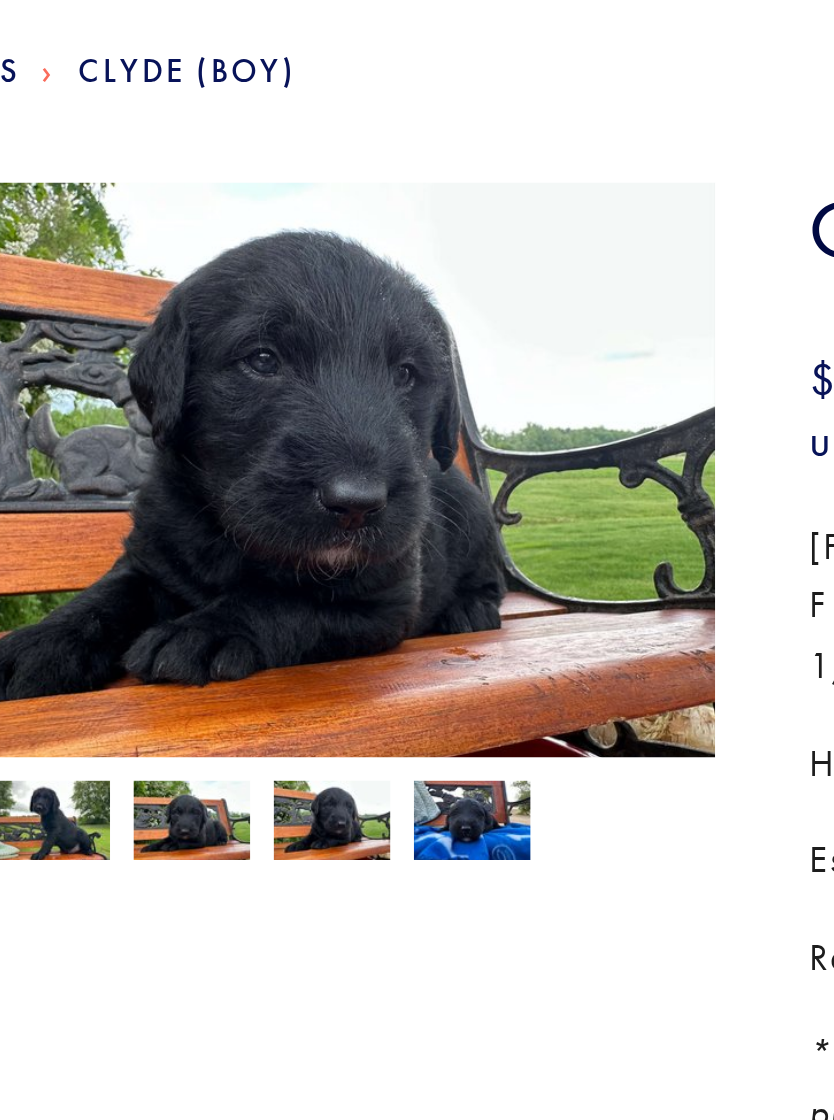 click at bounding box center (313, 580) 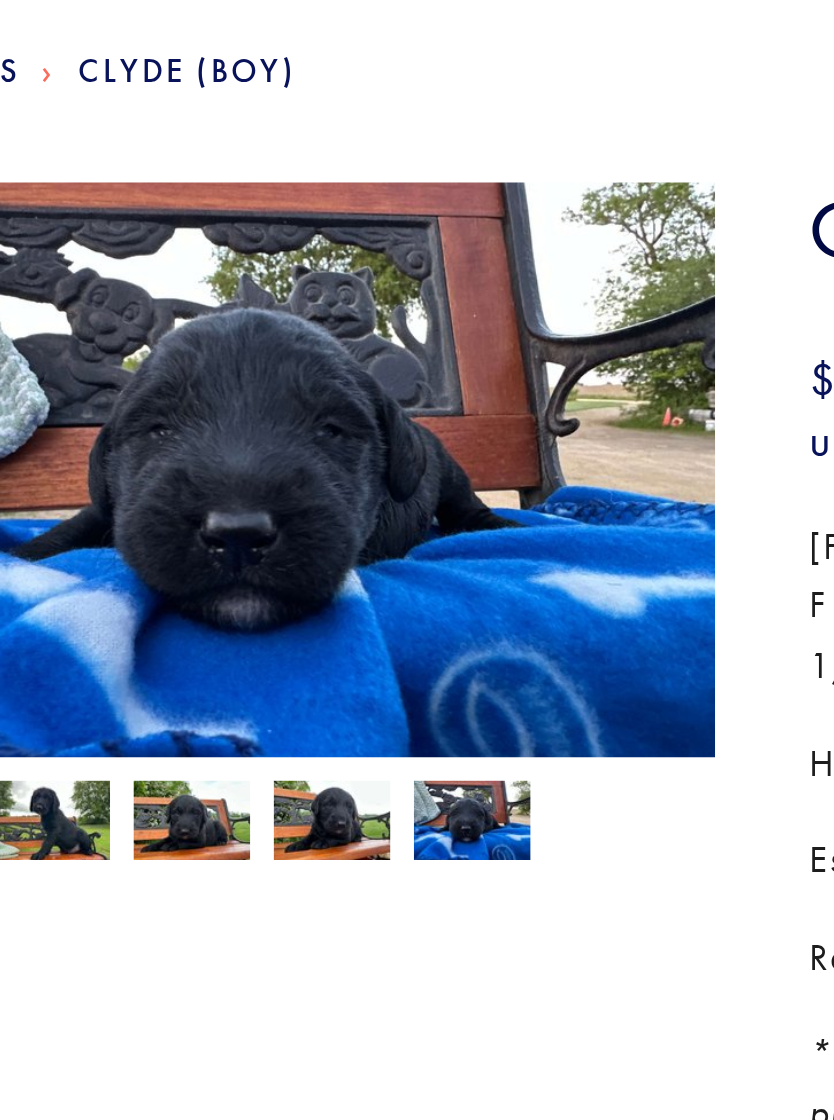 click at bounding box center (193, 580) 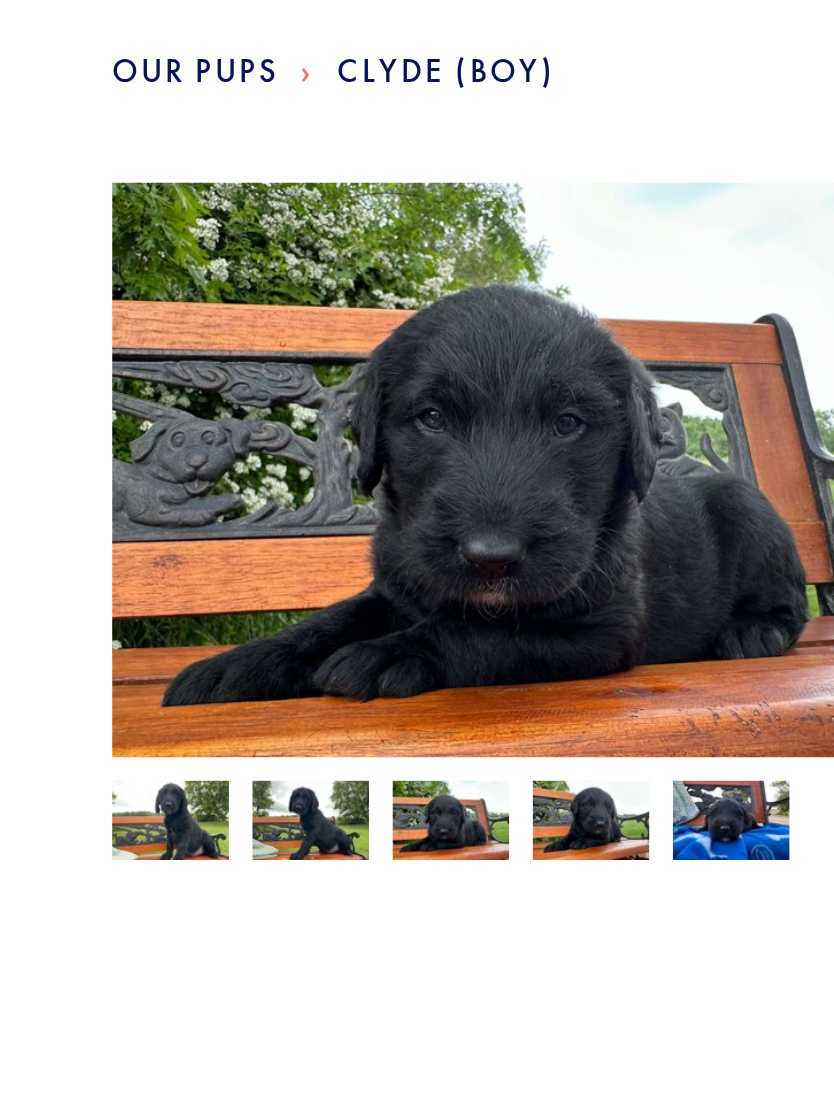 click at bounding box center [133, 580] 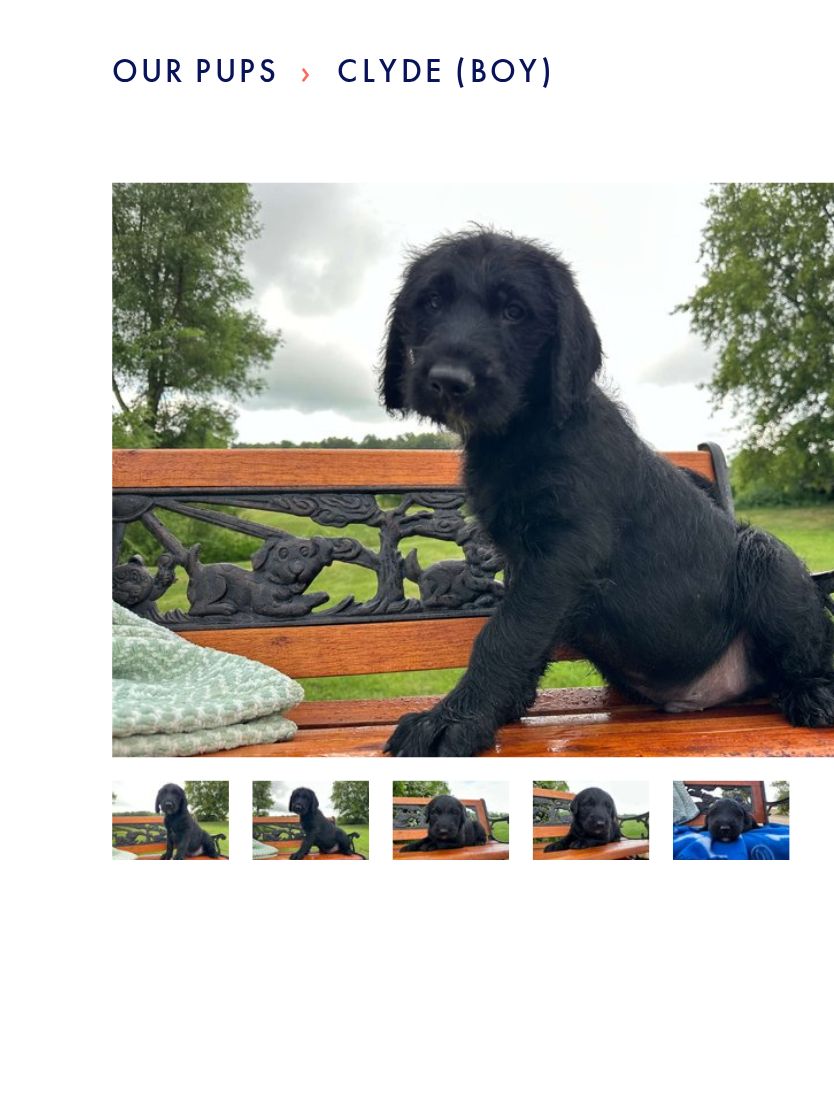 click at bounding box center (73, 580) 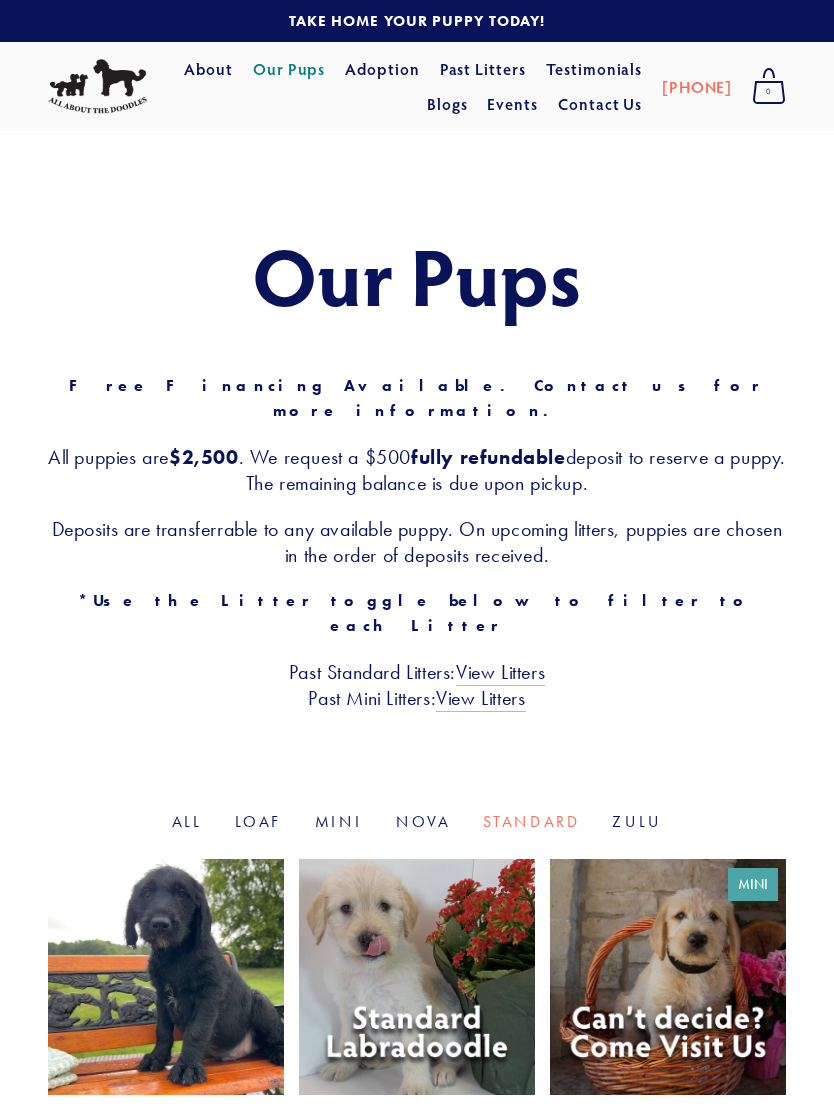 scroll, scrollTop: 0, scrollLeft: 0, axis: both 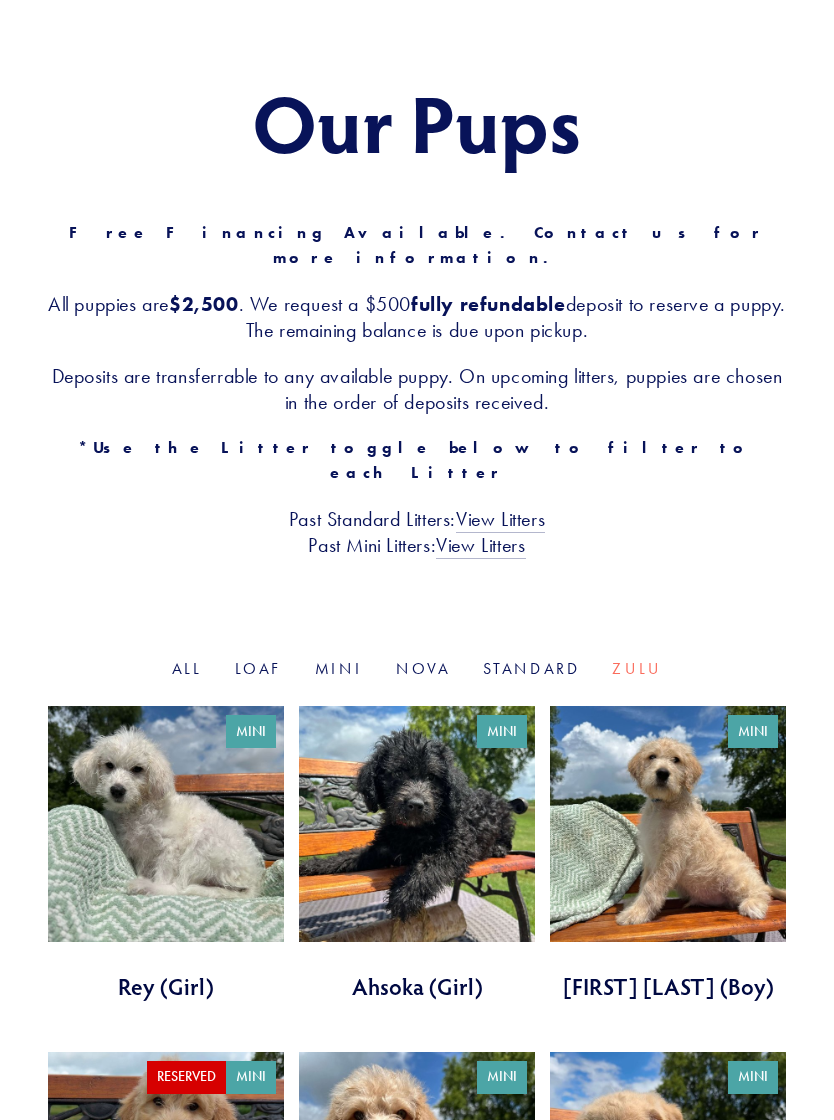 click on "Nova" at bounding box center (423, 668) 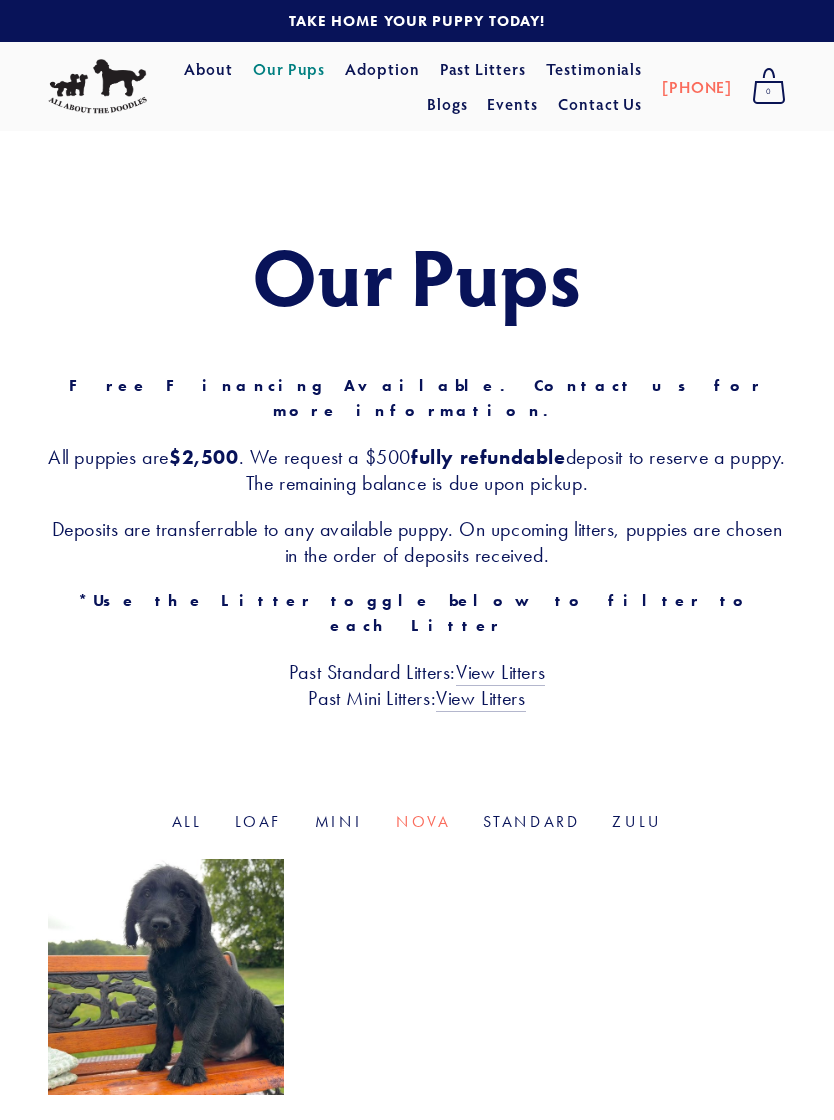 scroll, scrollTop: 0, scrollLeft: 0, axis: both 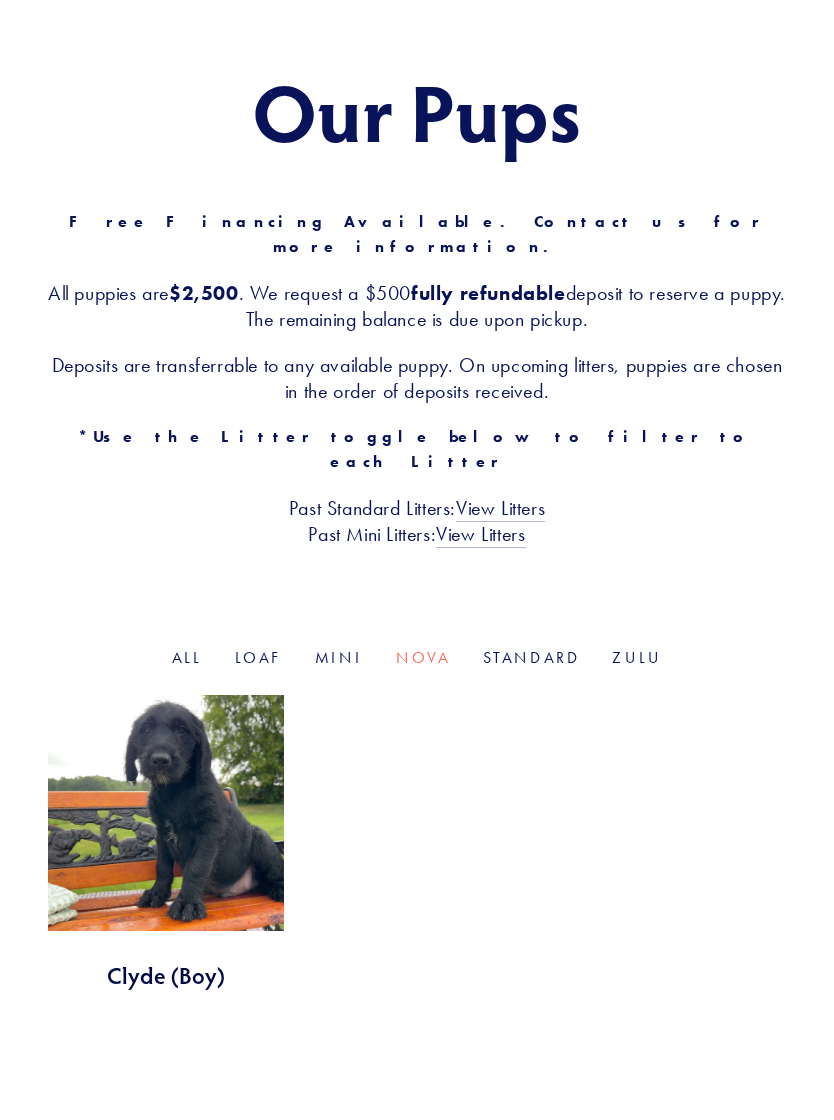 click on "Loaf" at bounding box center (259, 657) 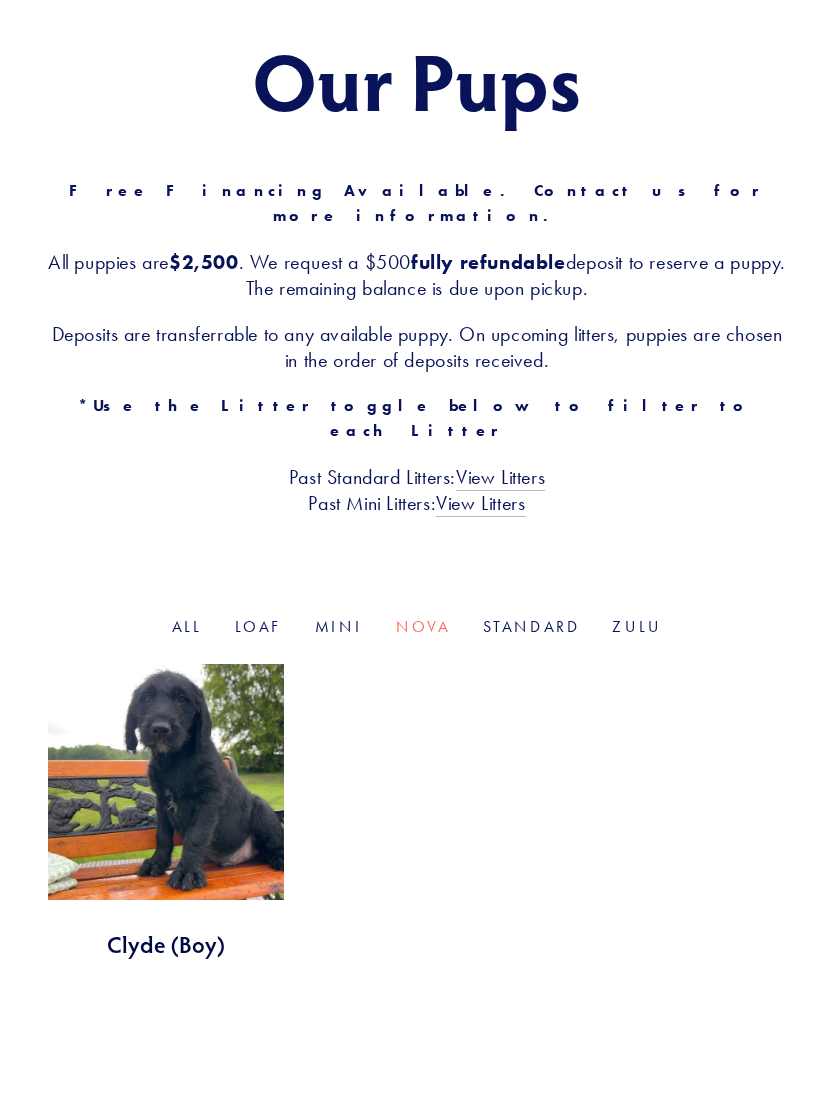 scroll, scrollTop: 195, scrollLeft: 0, axis: vertical 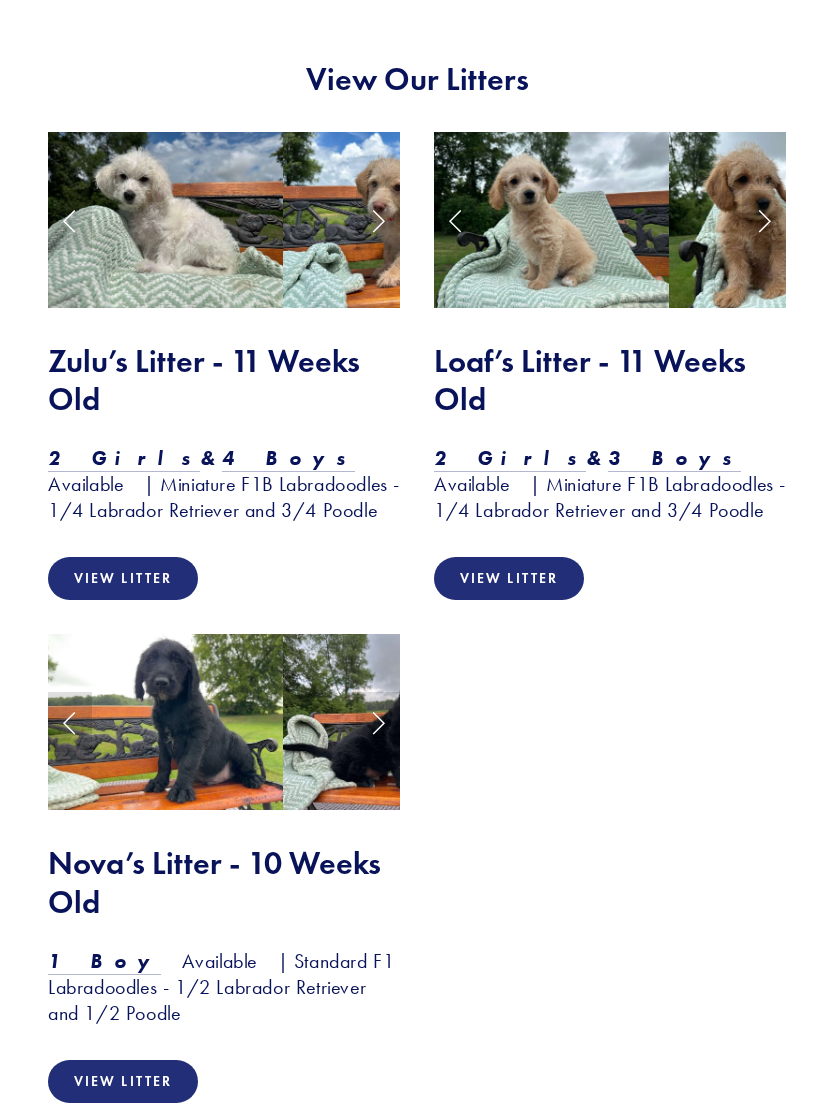 click at bounding box center (378, 723) 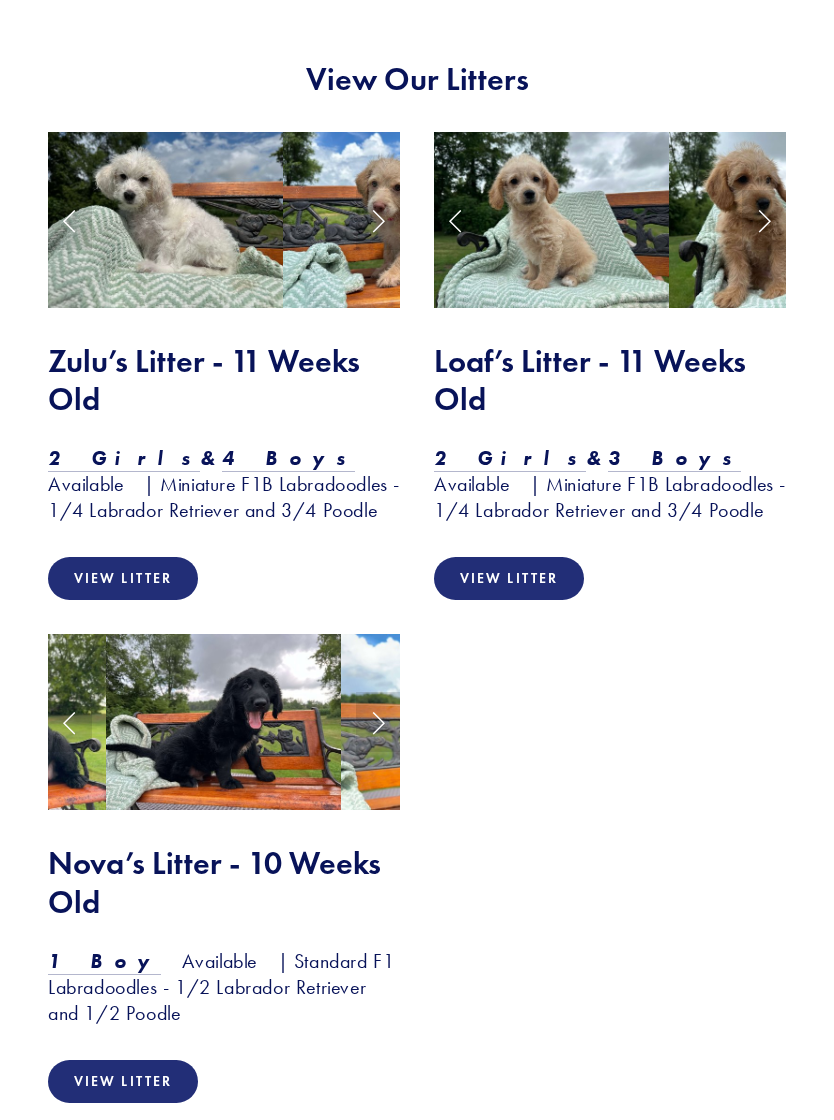 click at bounding box center [378, 722] 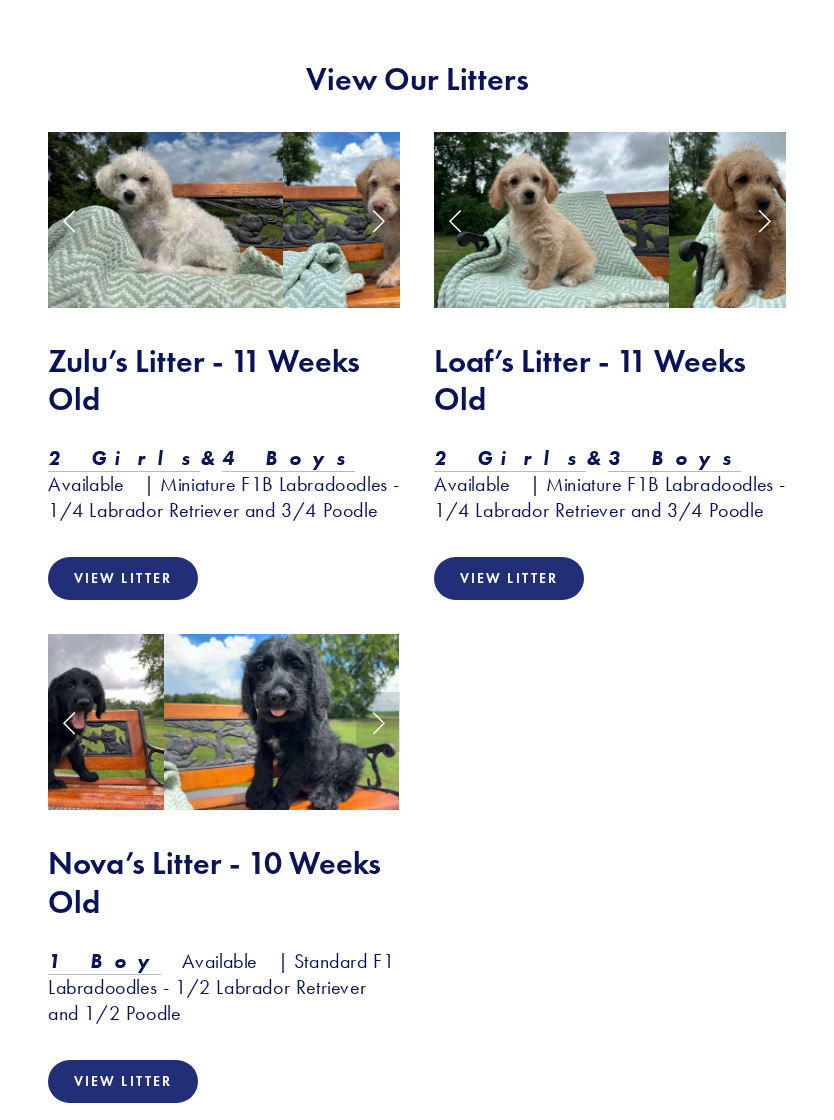 click at bounding box center [378, 722] 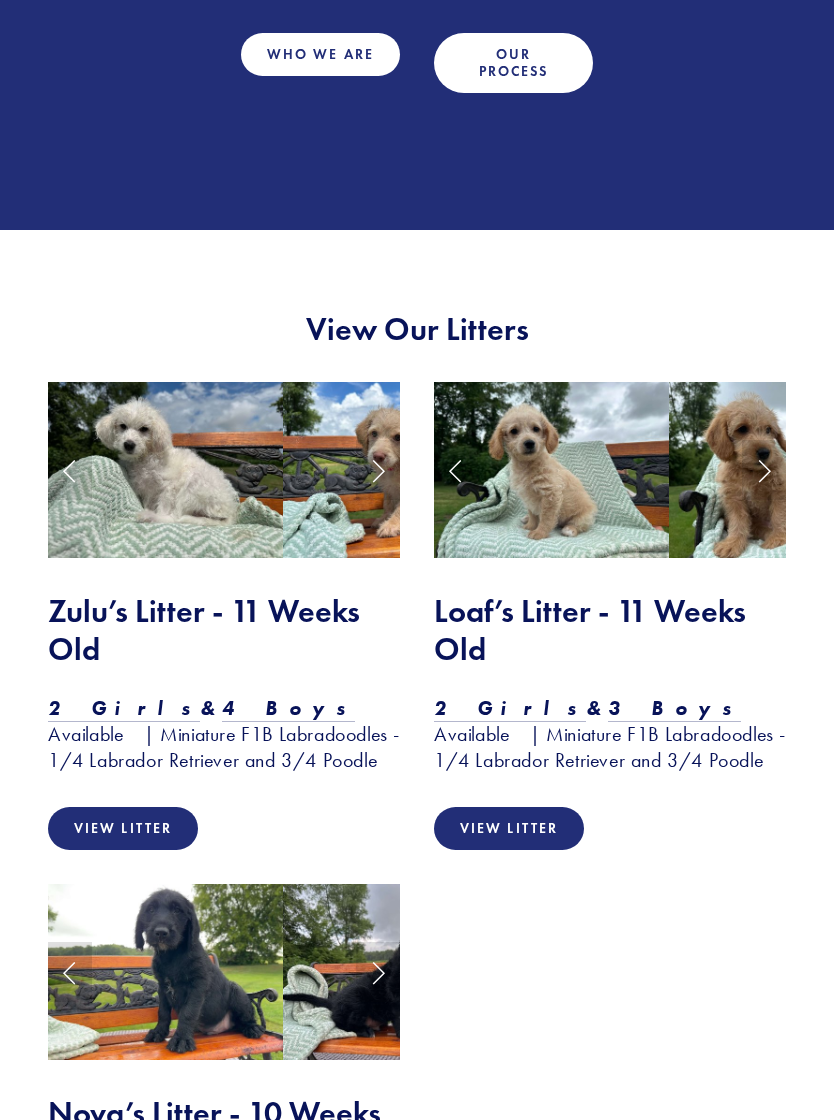scroll, scrollTop: 1341, scrollLeft: 0, axis: vertical 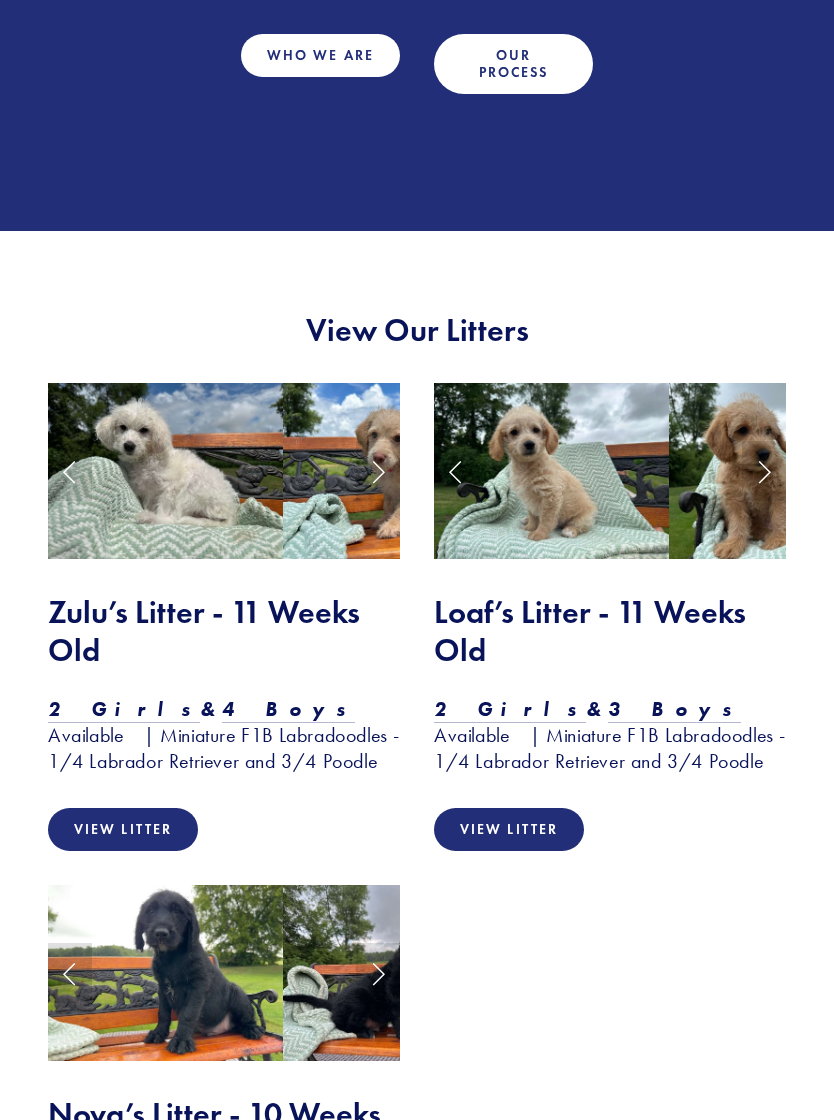 click at bounding box center [764, 471] 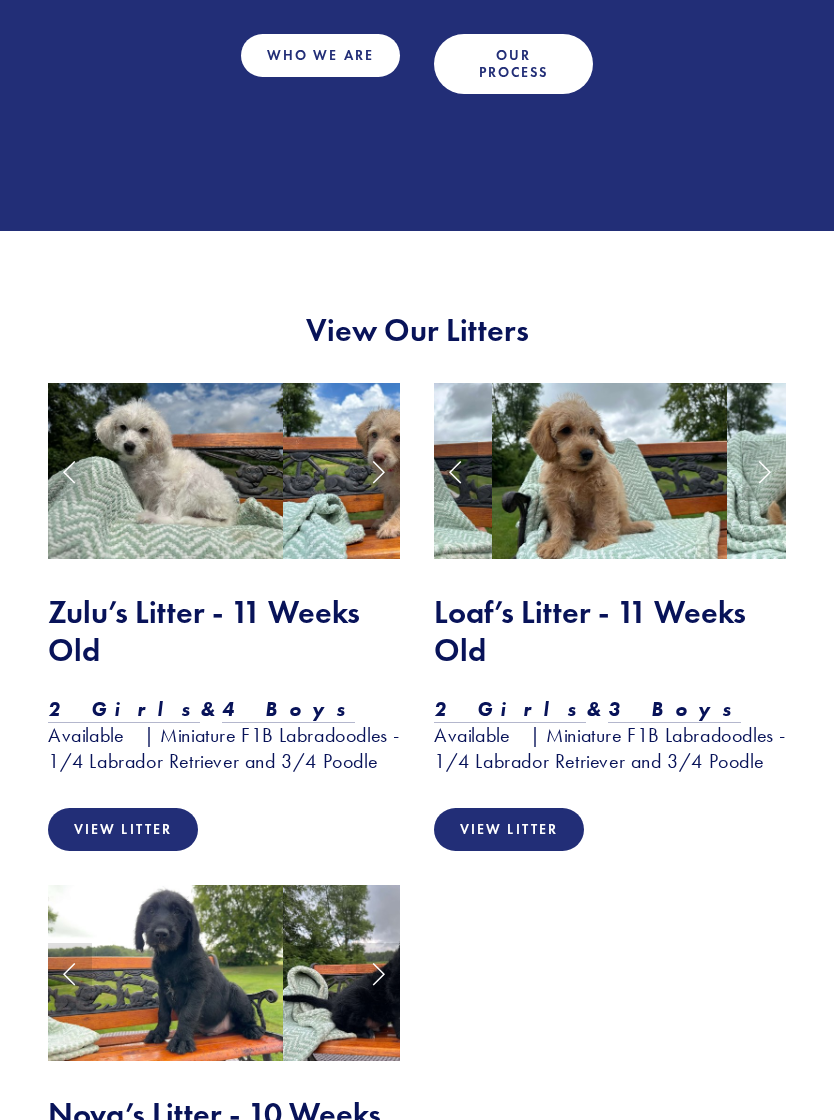 click at bounding box center [764, 471] 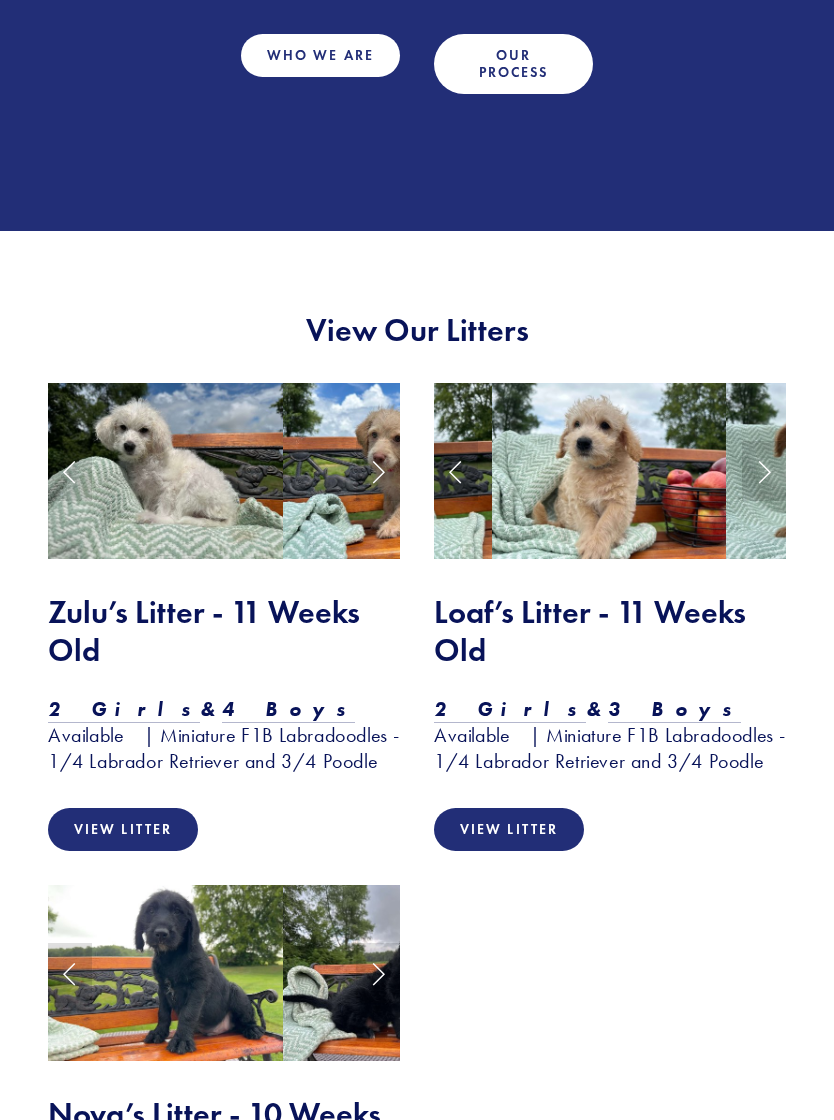 click at bounding box center [764, 471] 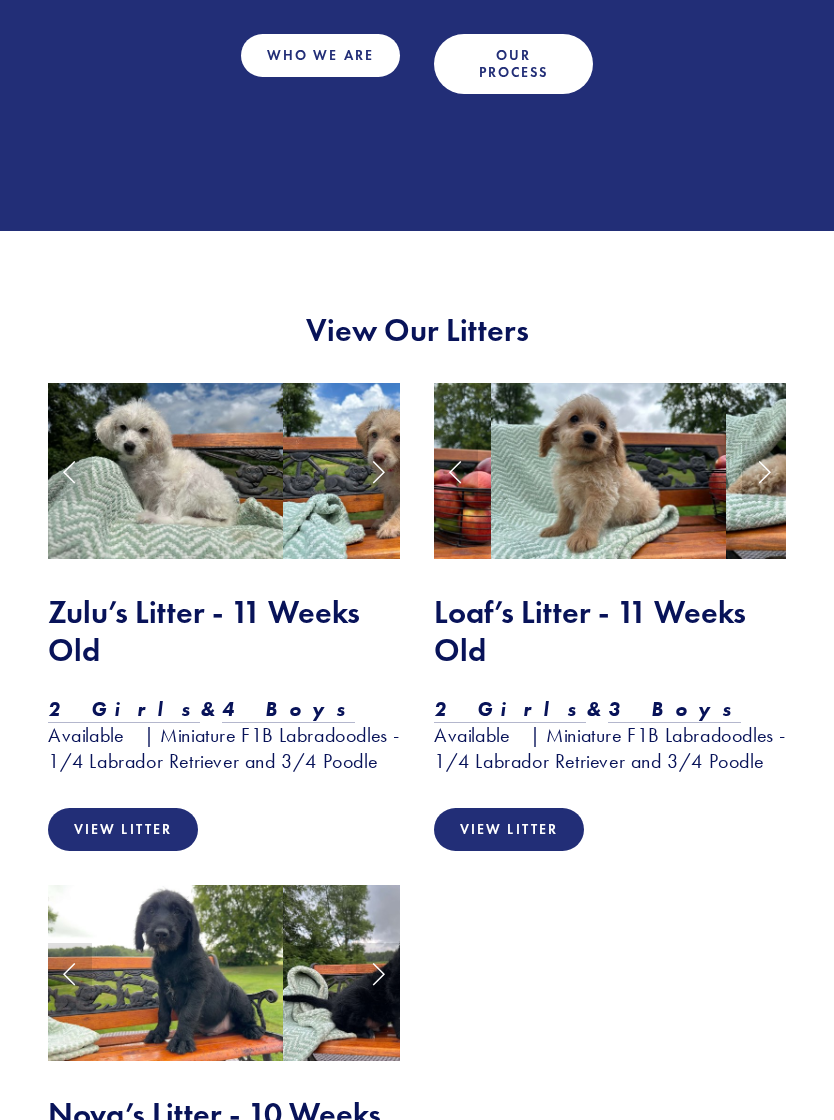 click at bounding box center (764, 471) 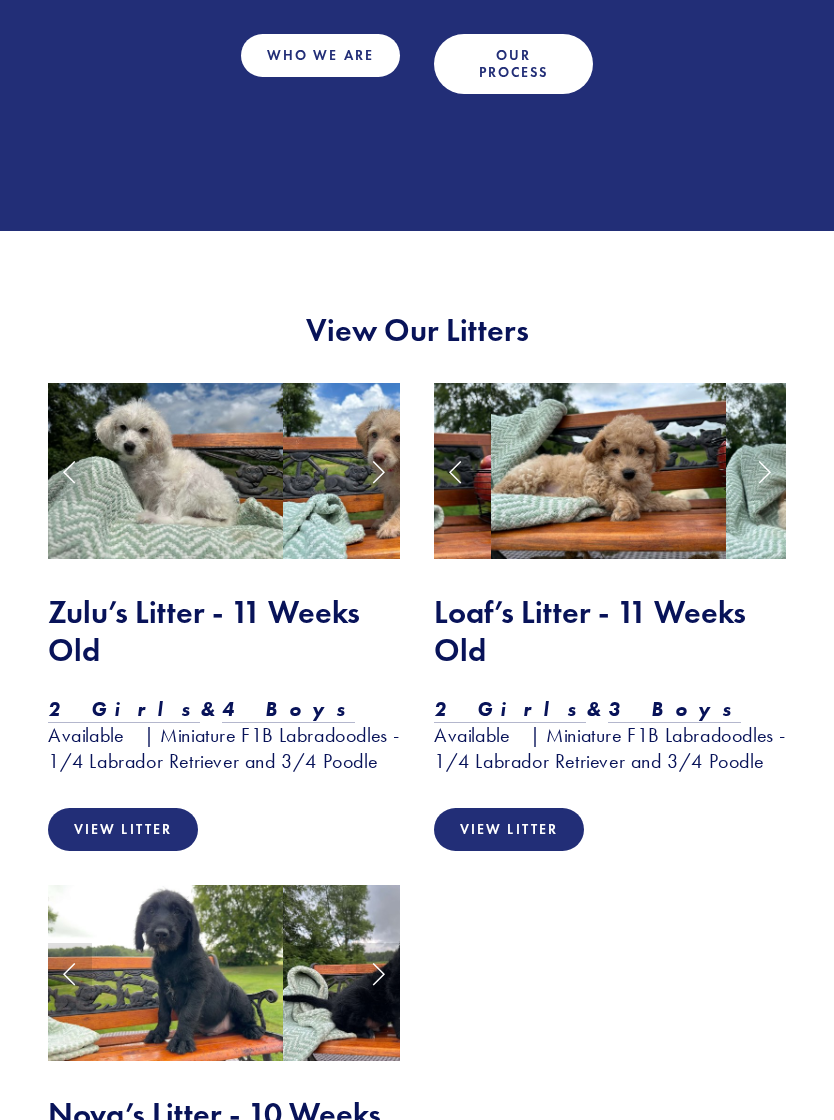click at bounding box center [764, 471] 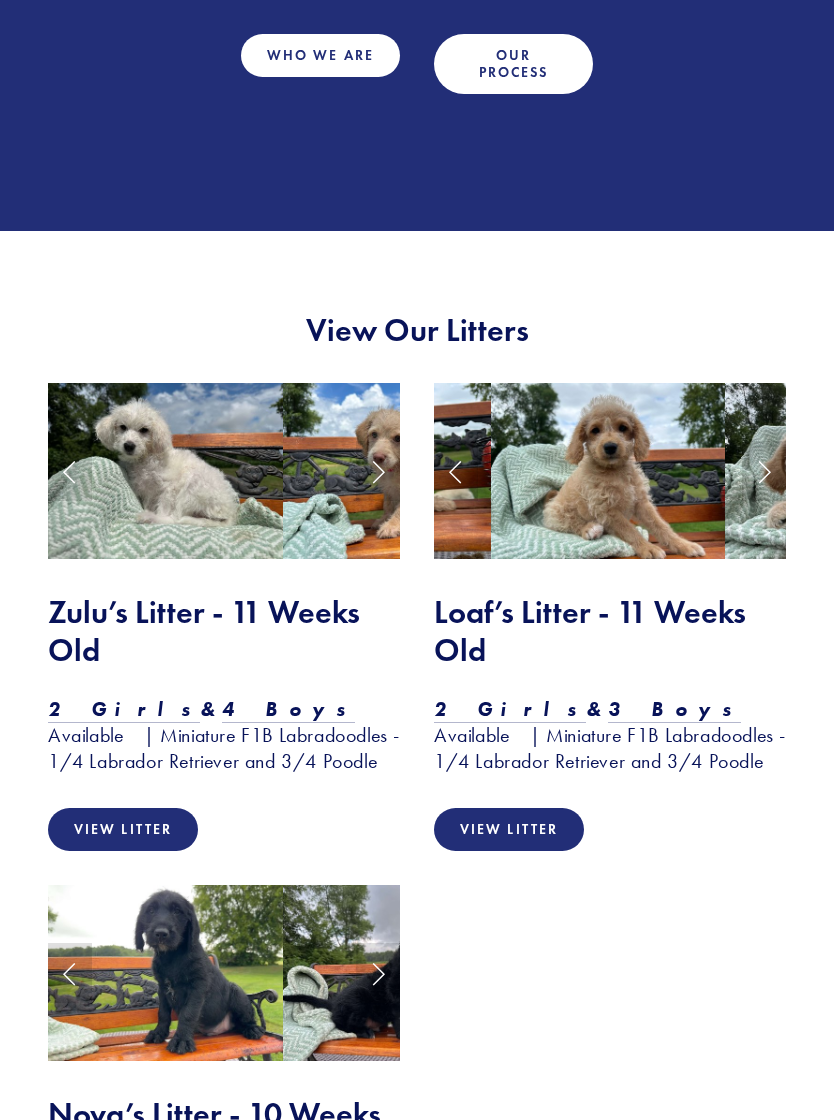 click at bounding box center (764, 471) 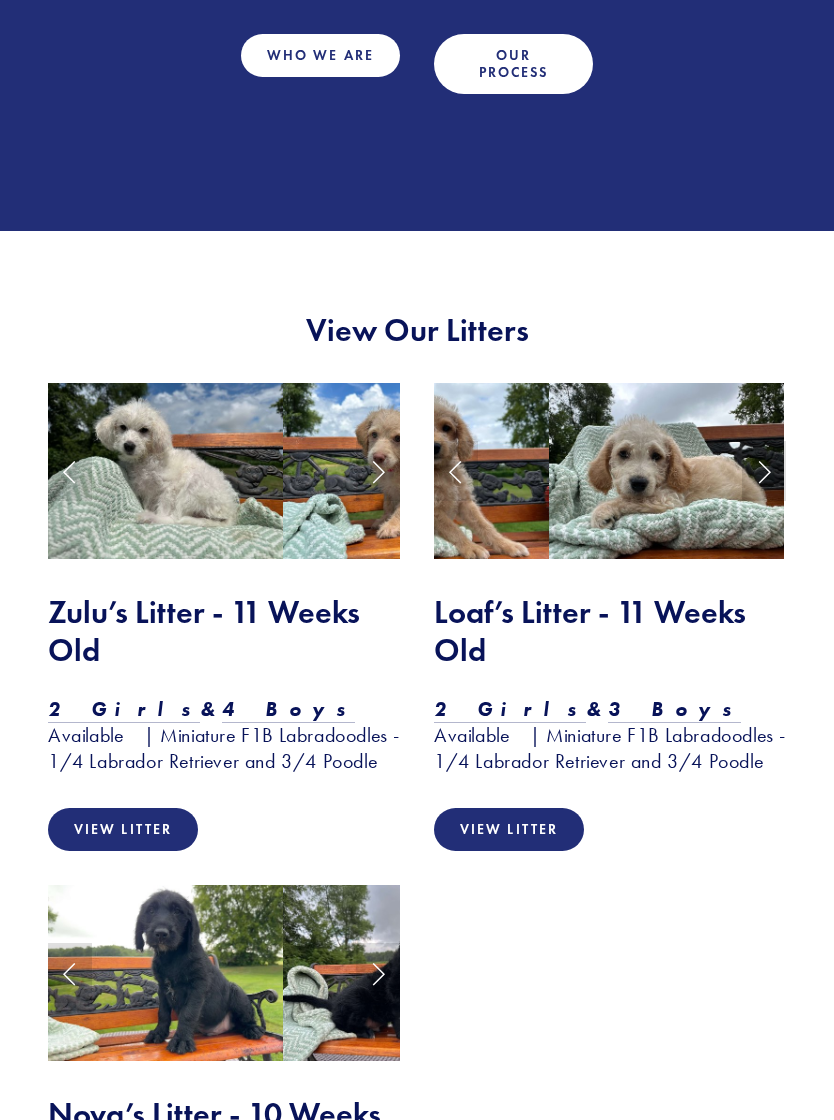 click at bounding box center (764, 471) 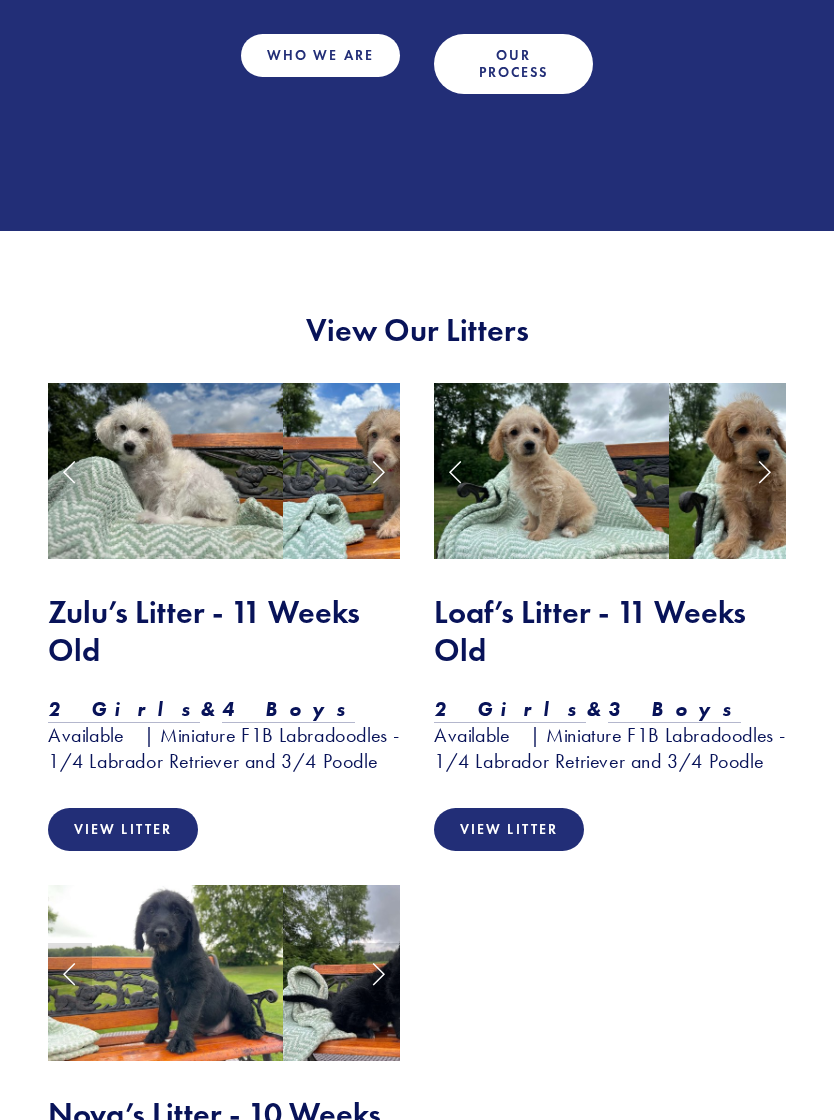 click at bounding box center [378, 471] 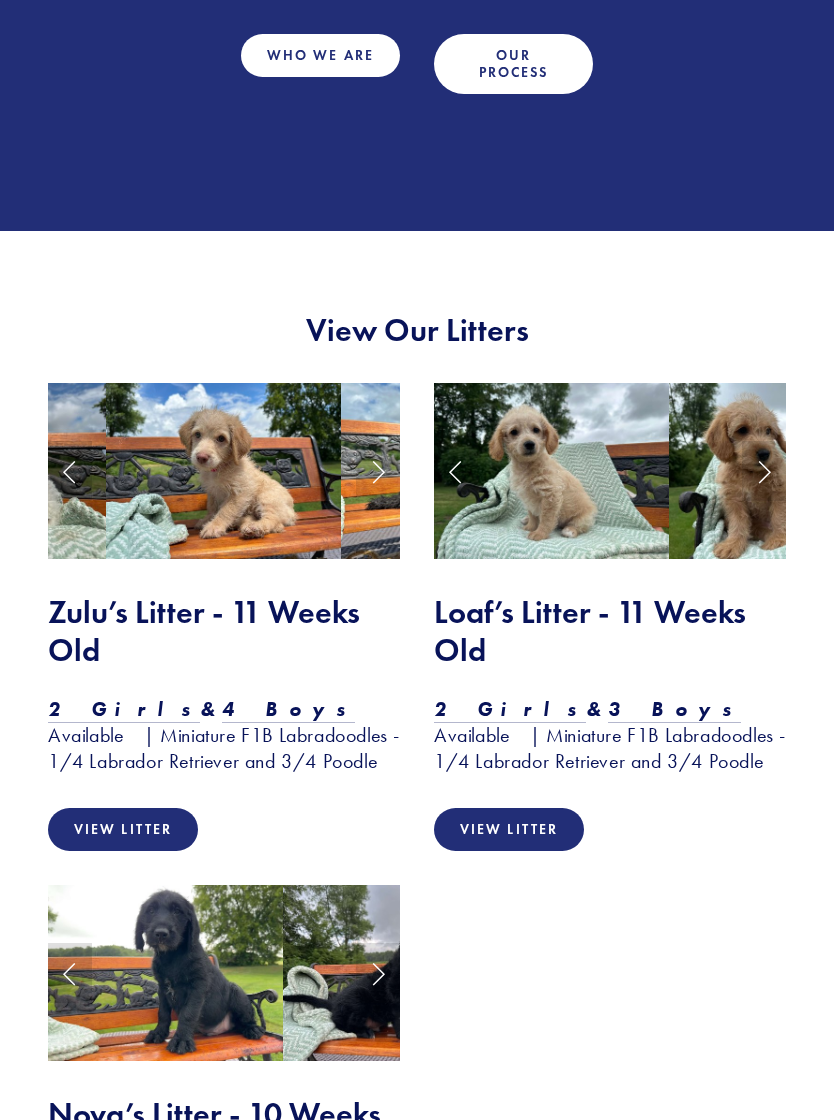 click at bounding box center [378, 471] 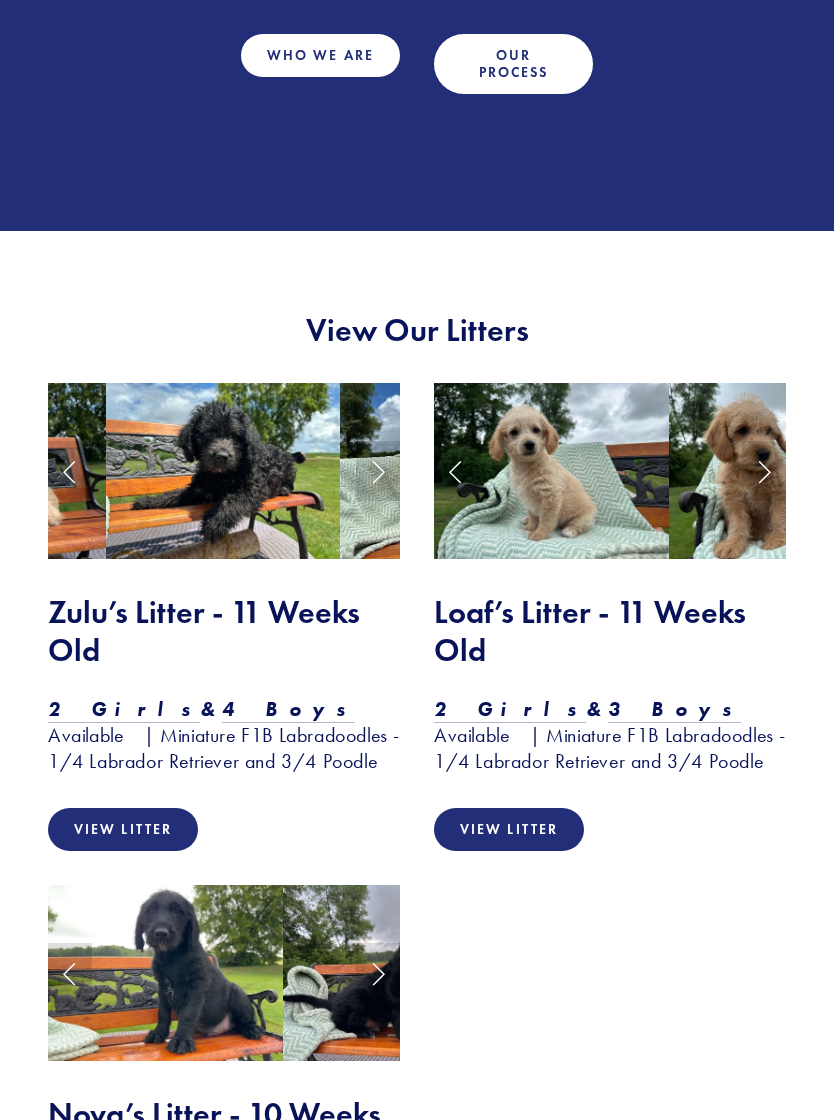 click at bounding box center [378, 471] 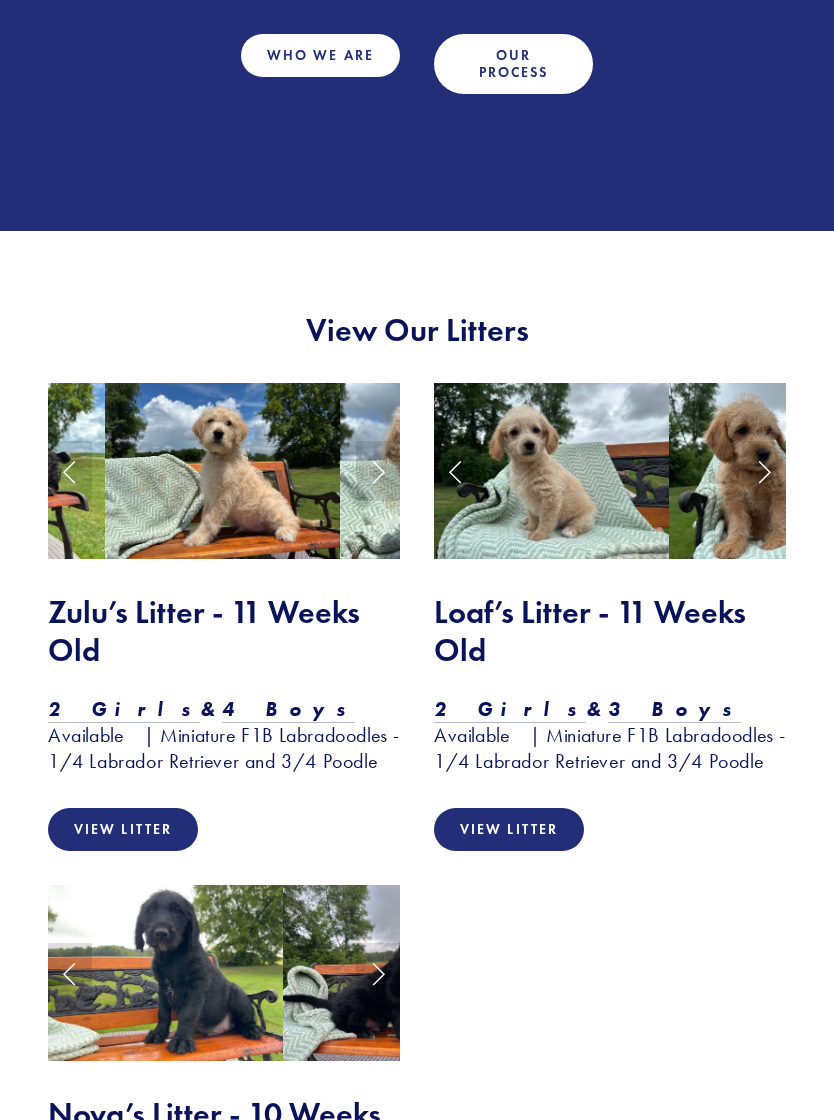click at bounding box center (378, 471) 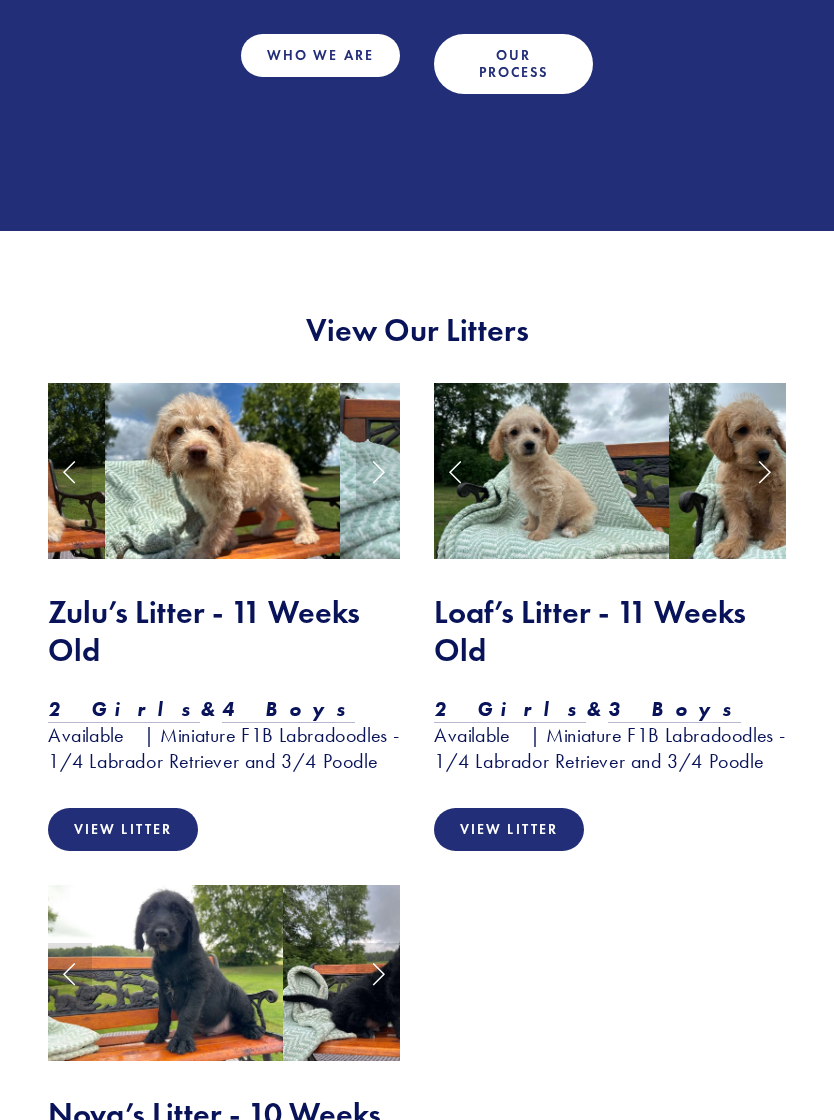 click at bounding box center [378, 471] 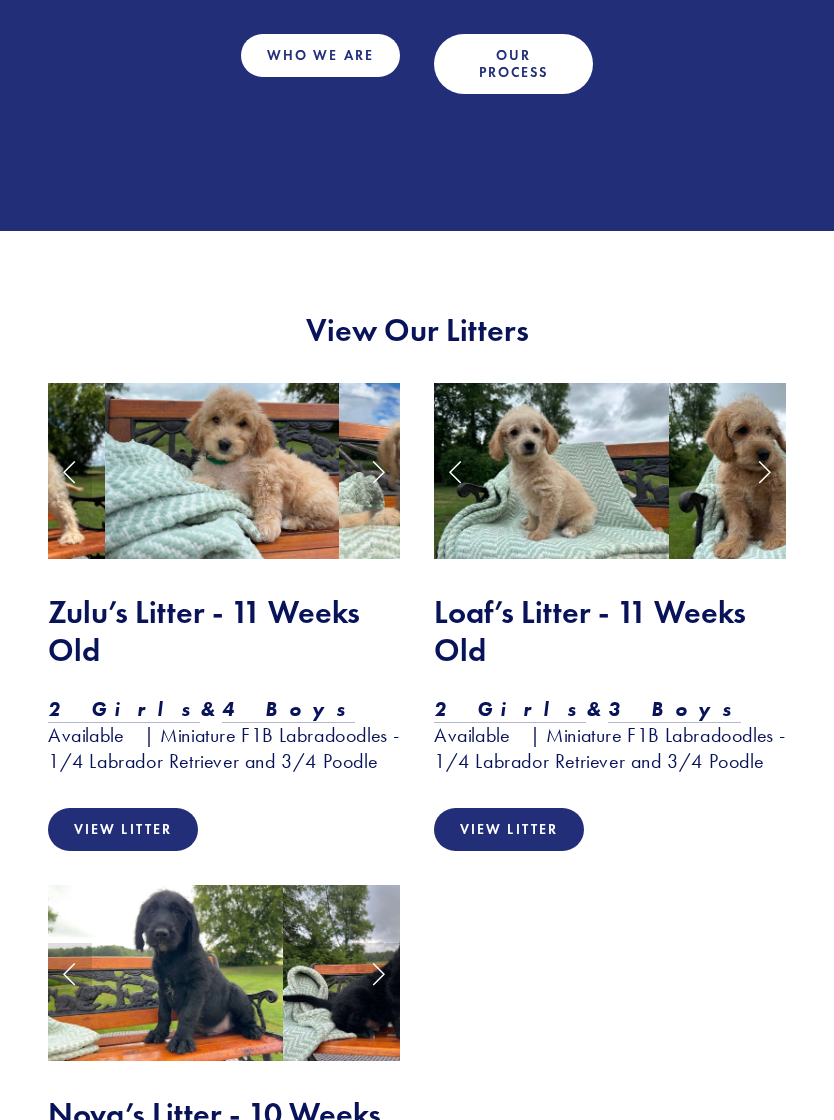click at bounding box center [378, 471] 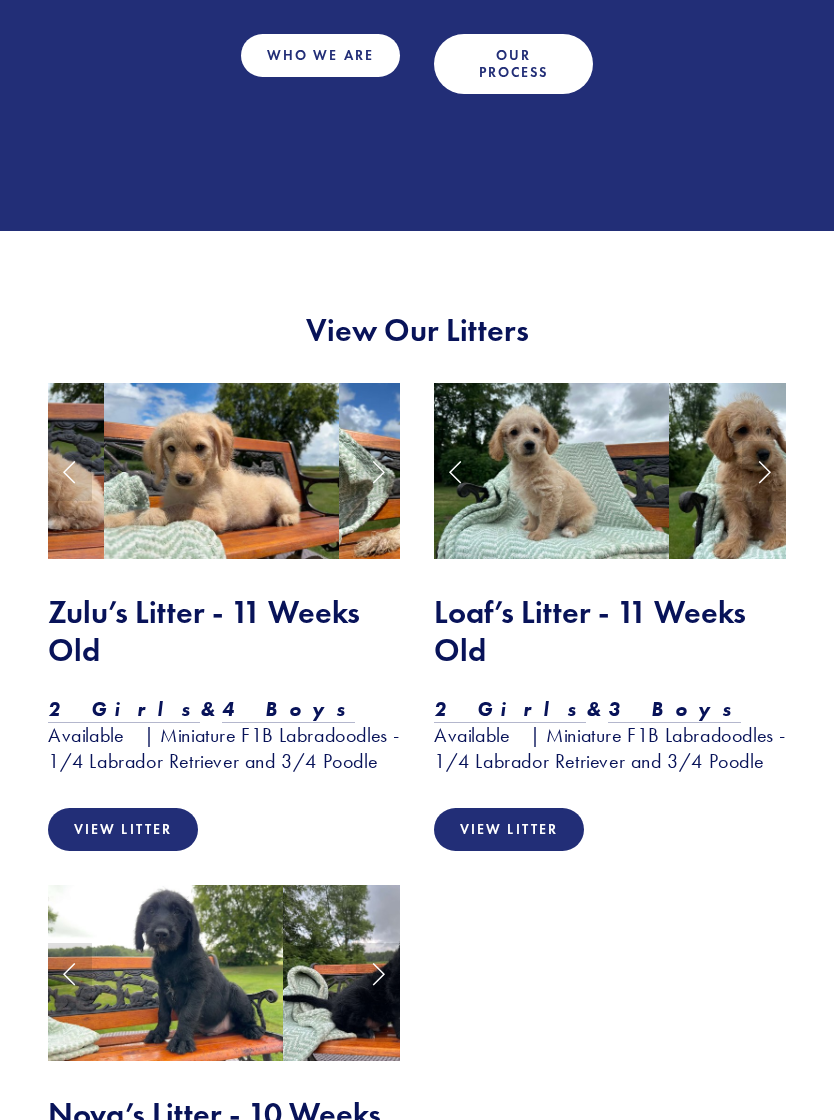 click at bounding box center (378, 471) 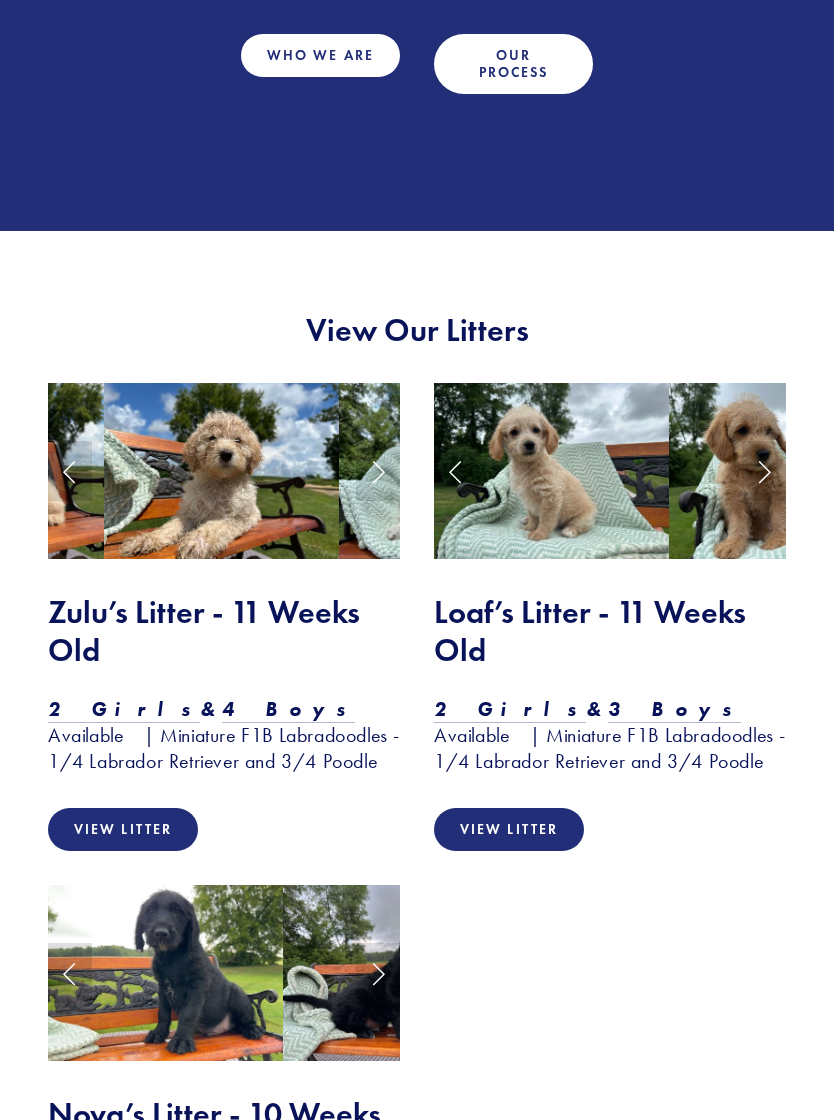 click at bounding box center [378, 471] 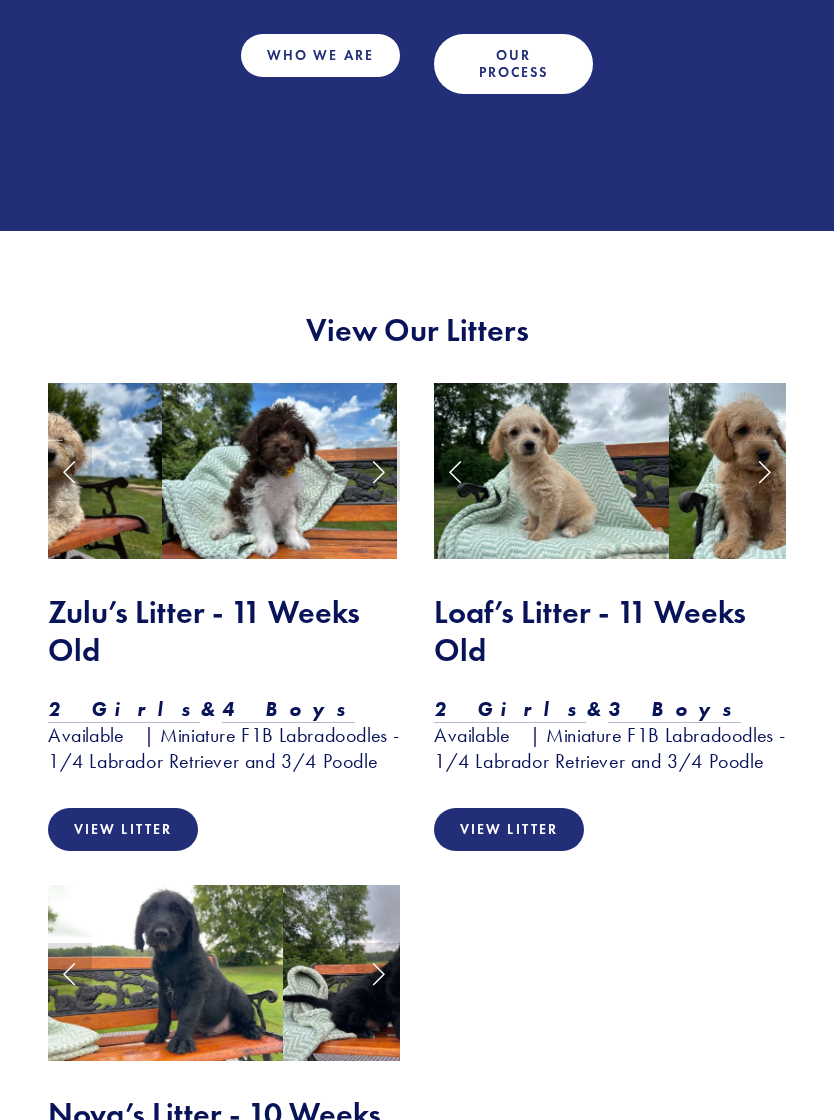 click at bounding box center (378, 471) 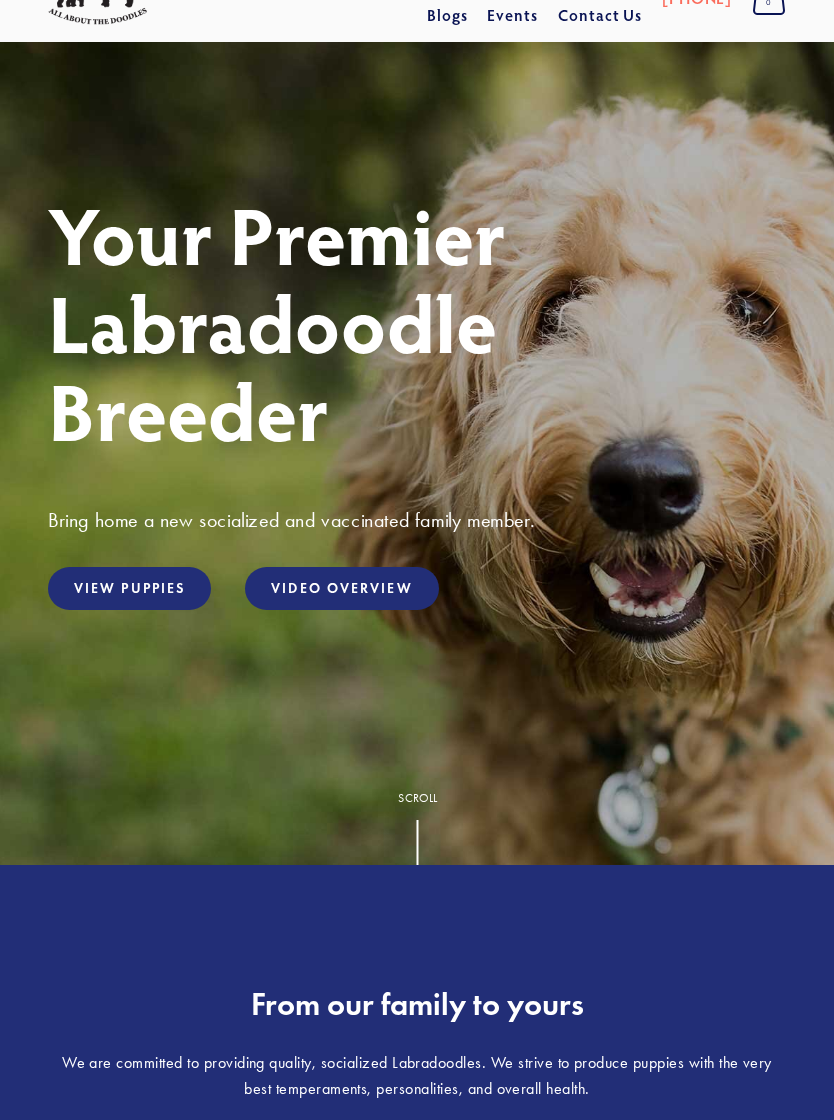 scroll, scrollTop: 0, scrollLeft: 0, axis: both 